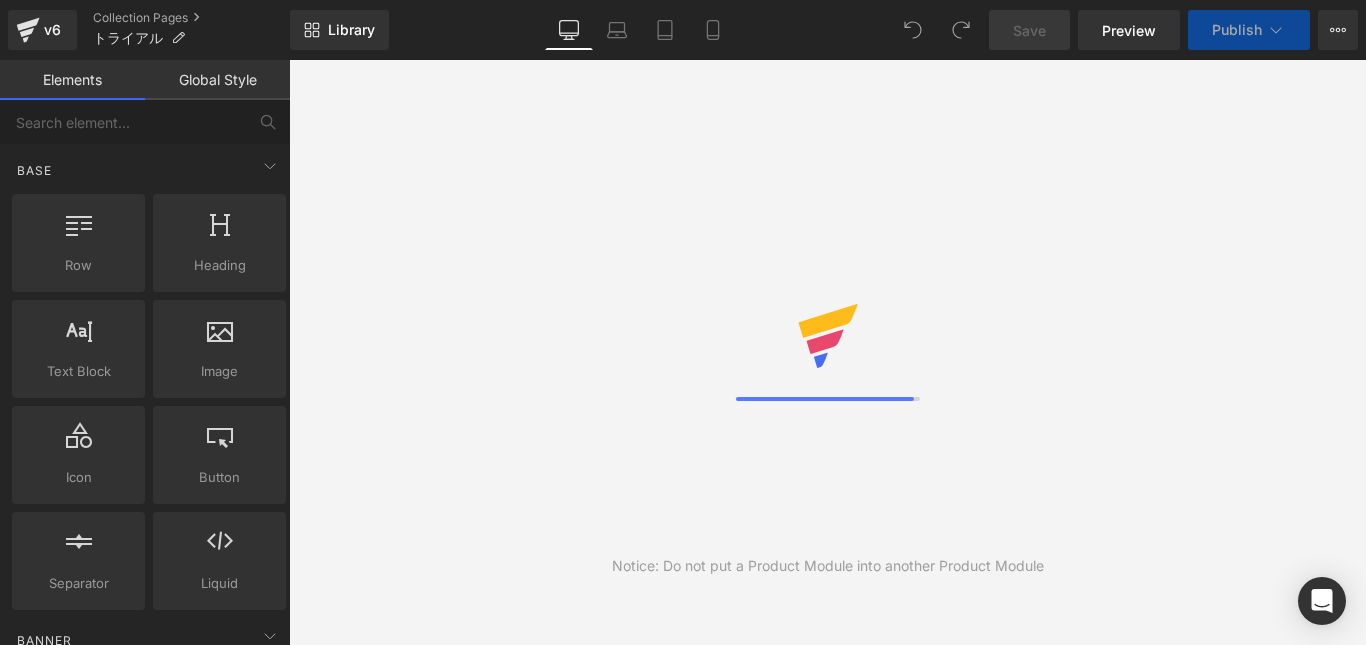 scroll, scrollTop: 0, scrollLeft: 0, axis: both 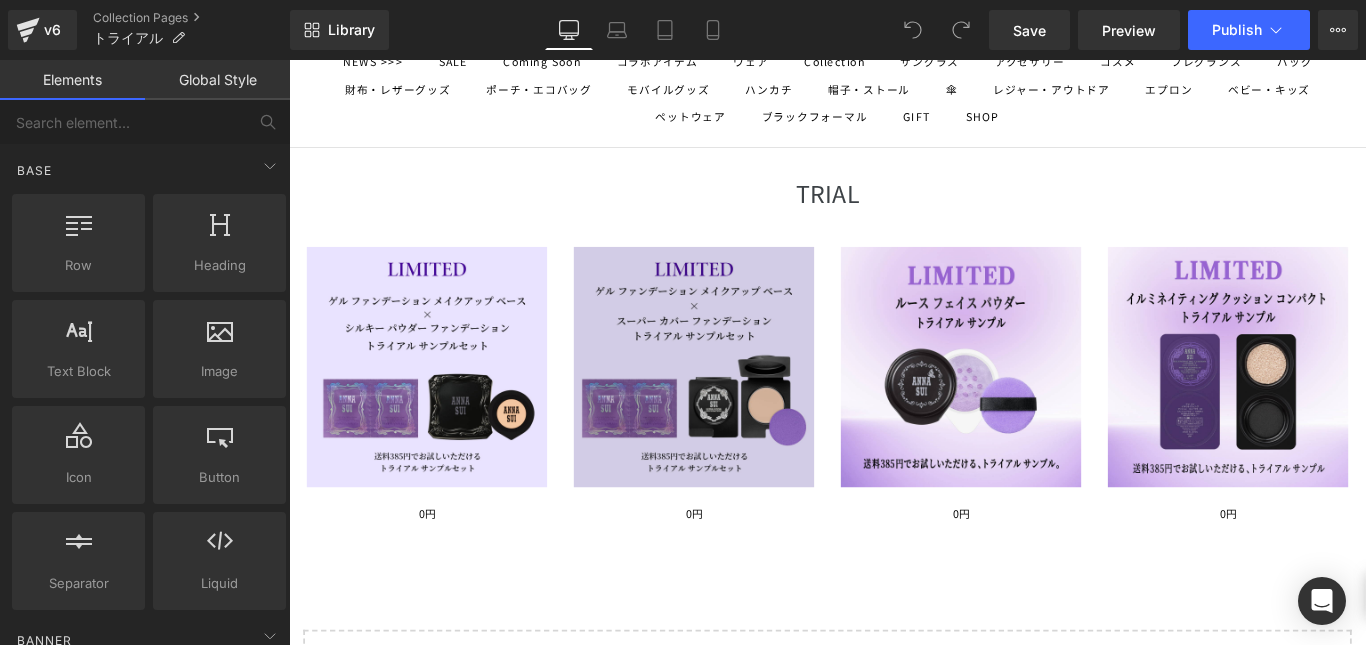 click at bounding box center [744, 405] 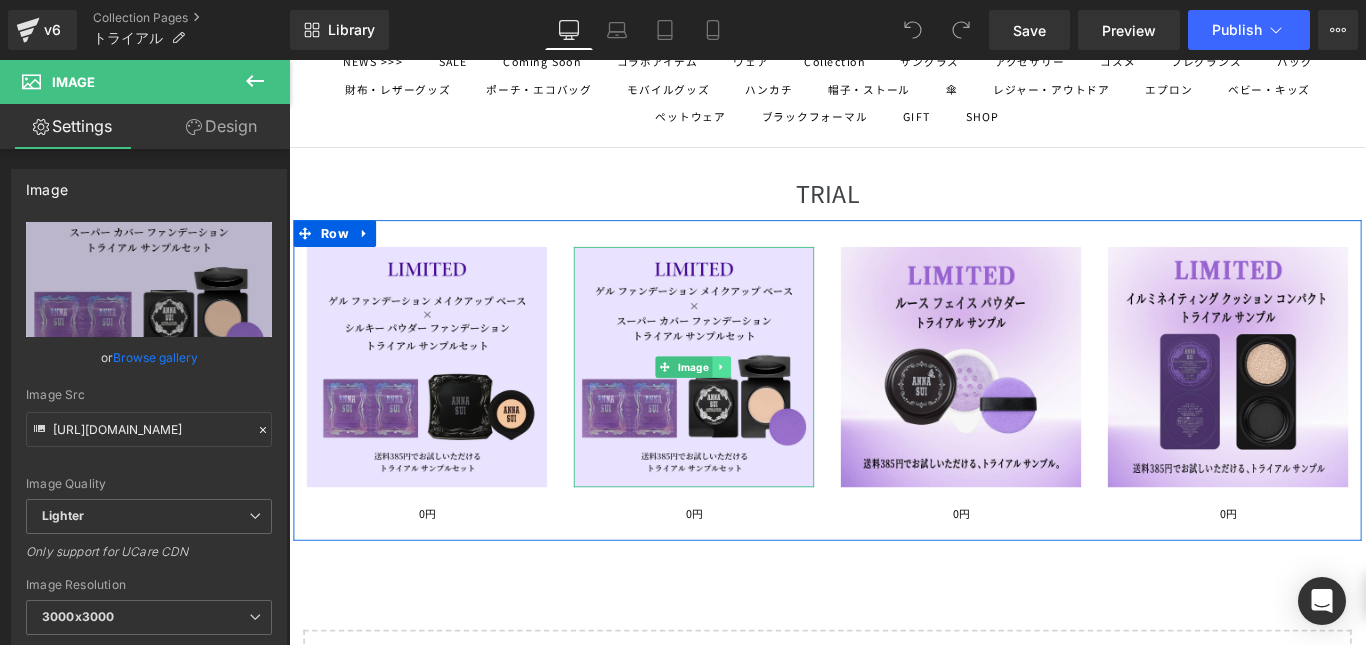 click 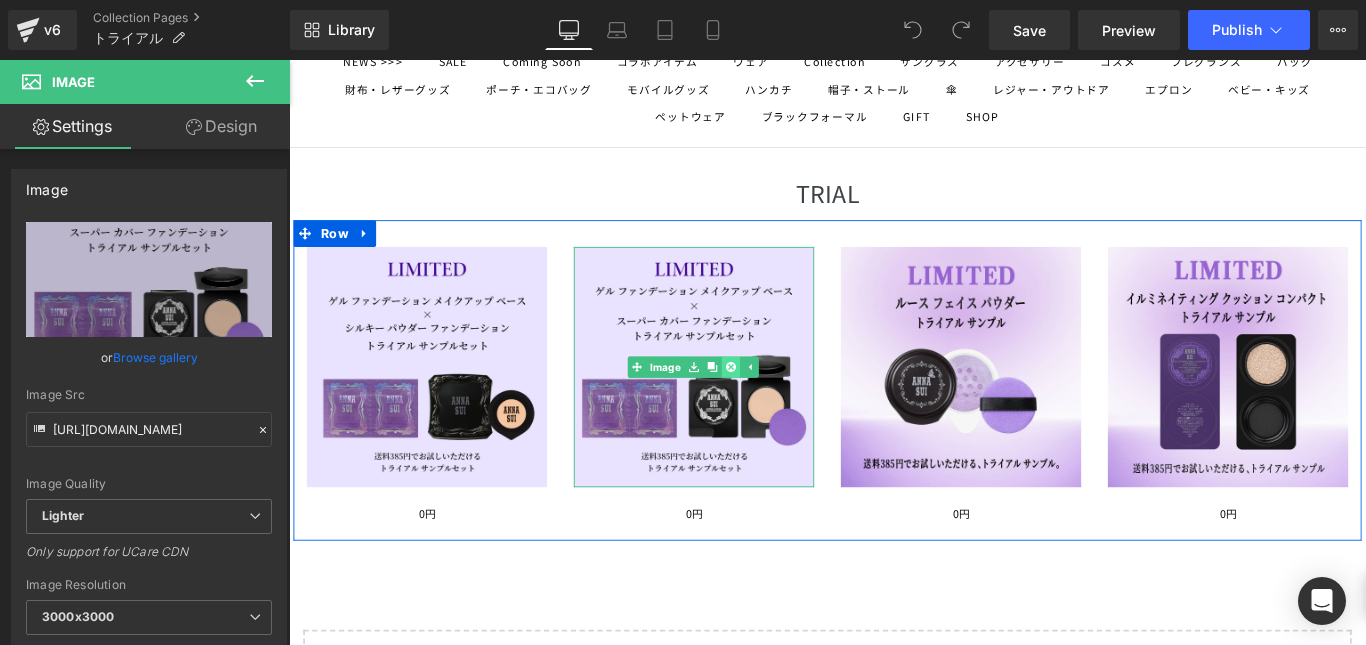 click 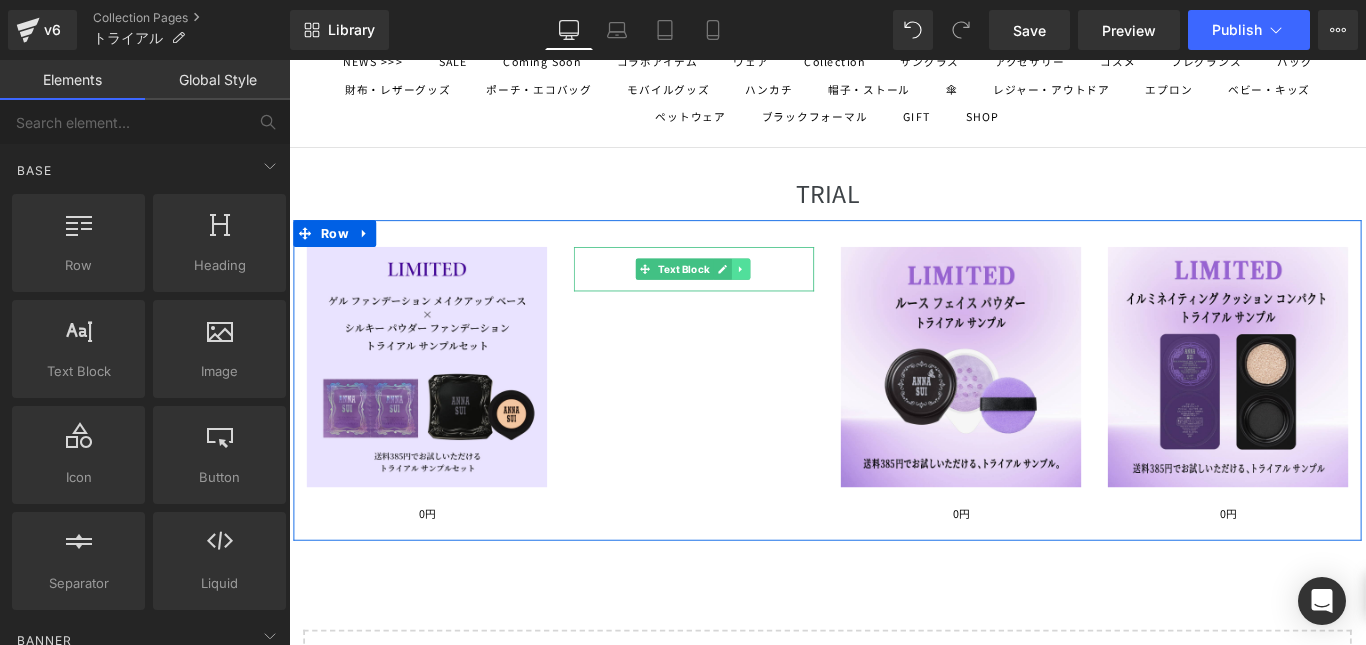 click 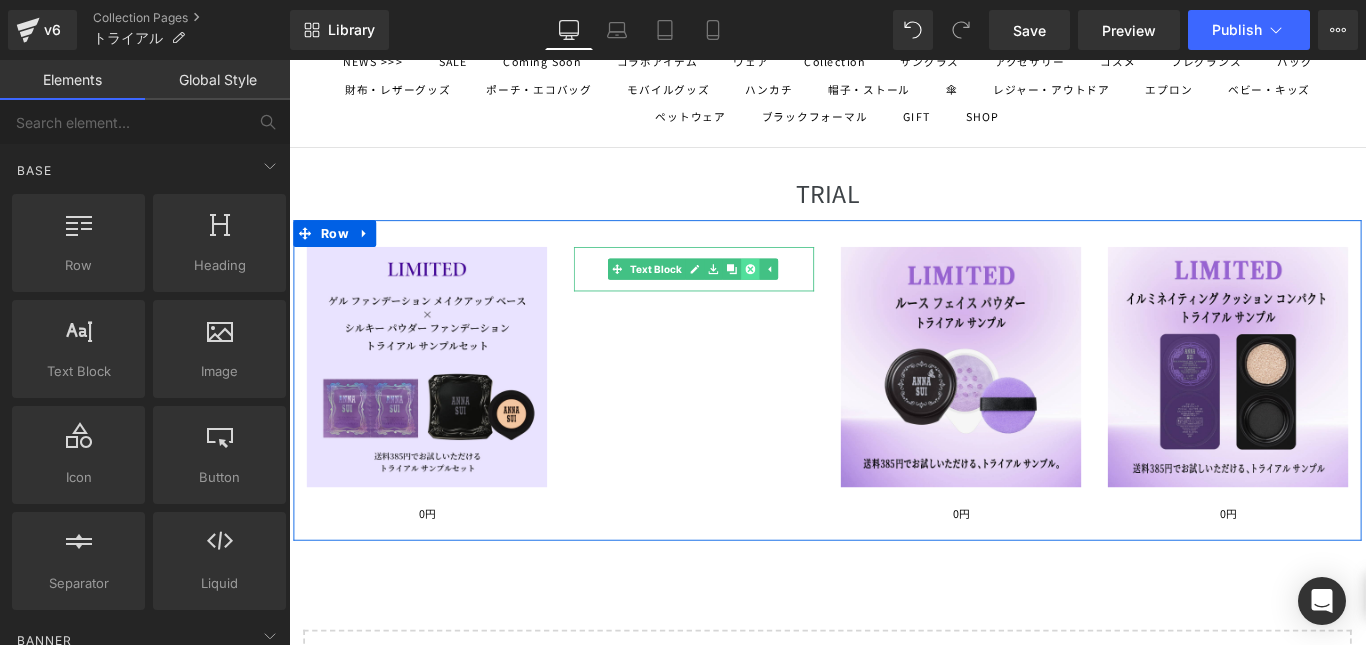 click 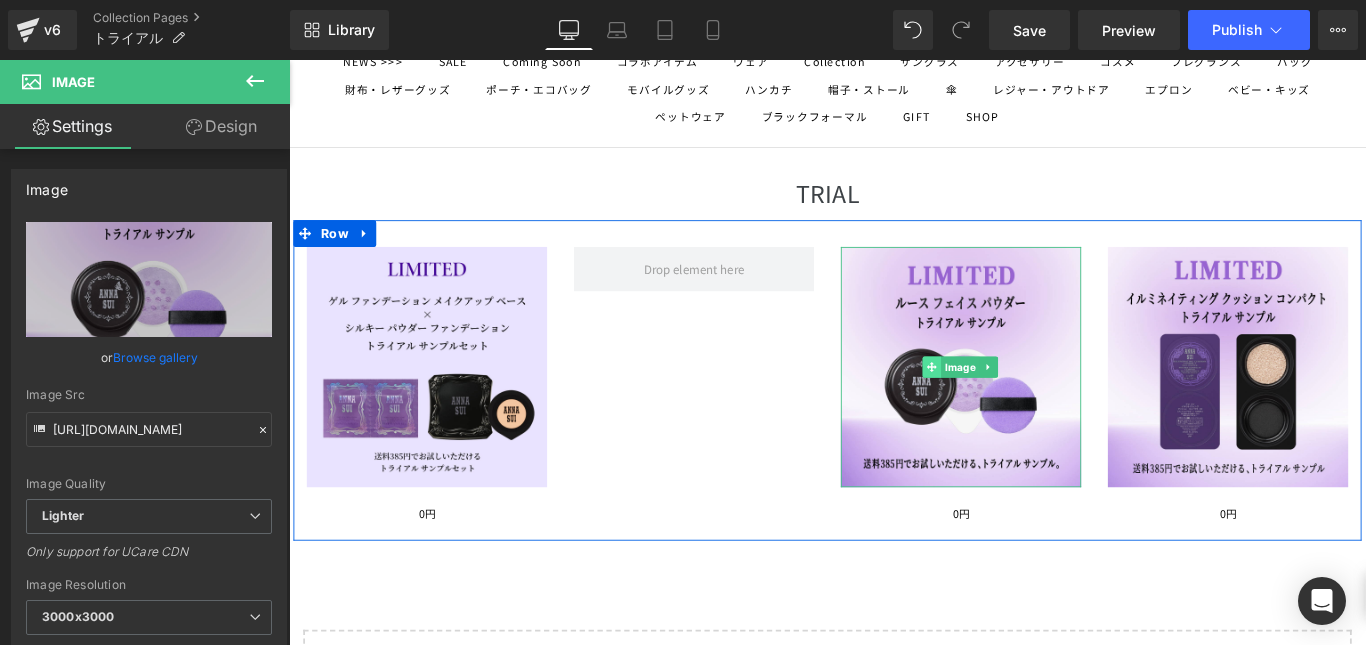 click 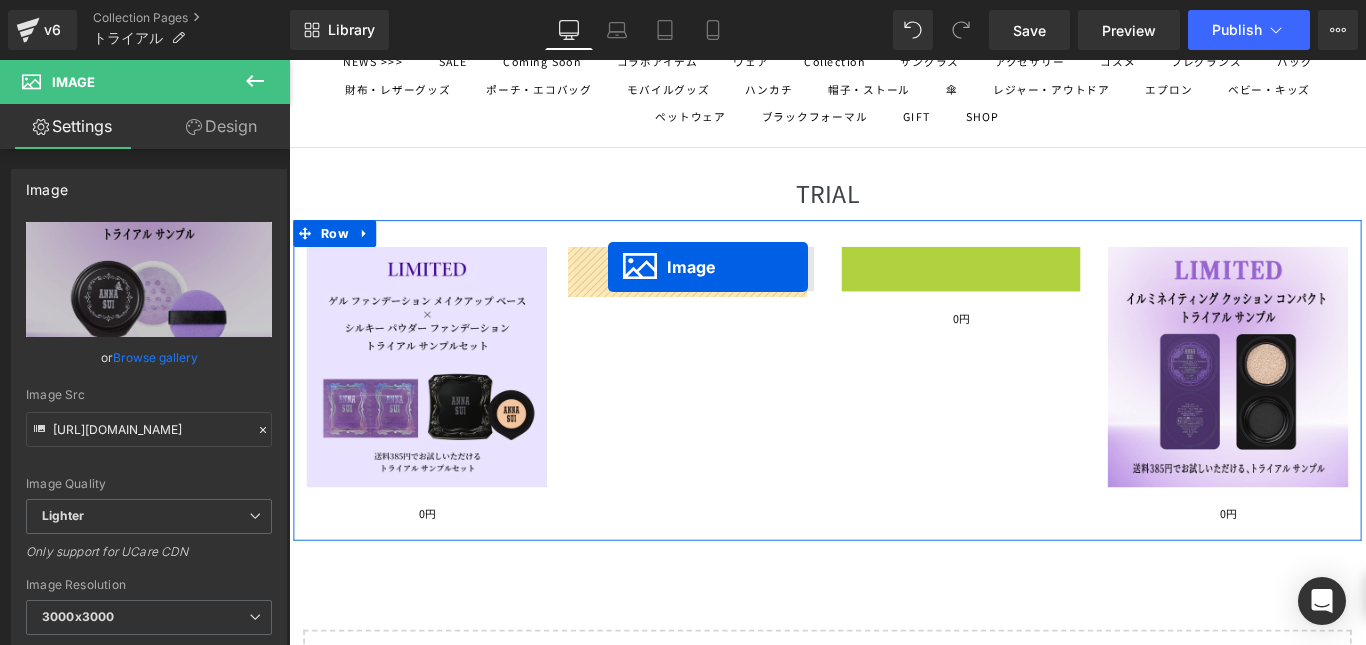 drag, startPoint x: 1005, startPoint y: 401, endPoint x: 646, endPoint y: 292, distance: 375.18262 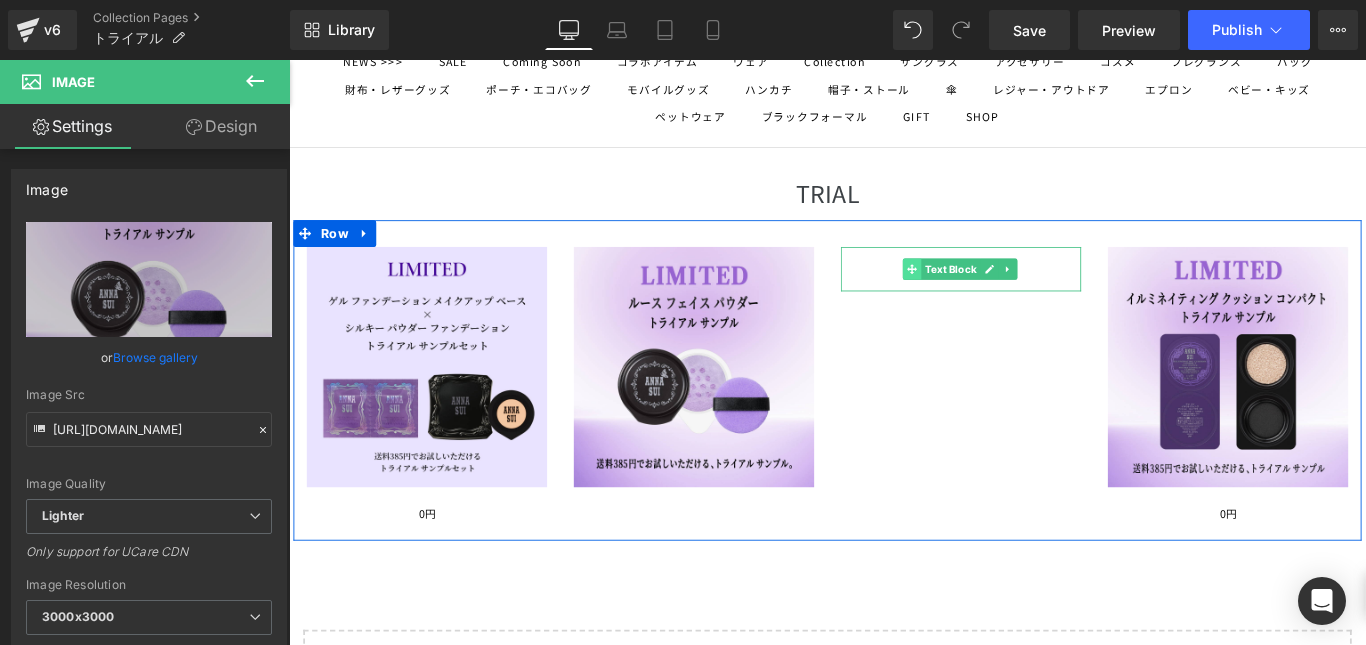 click 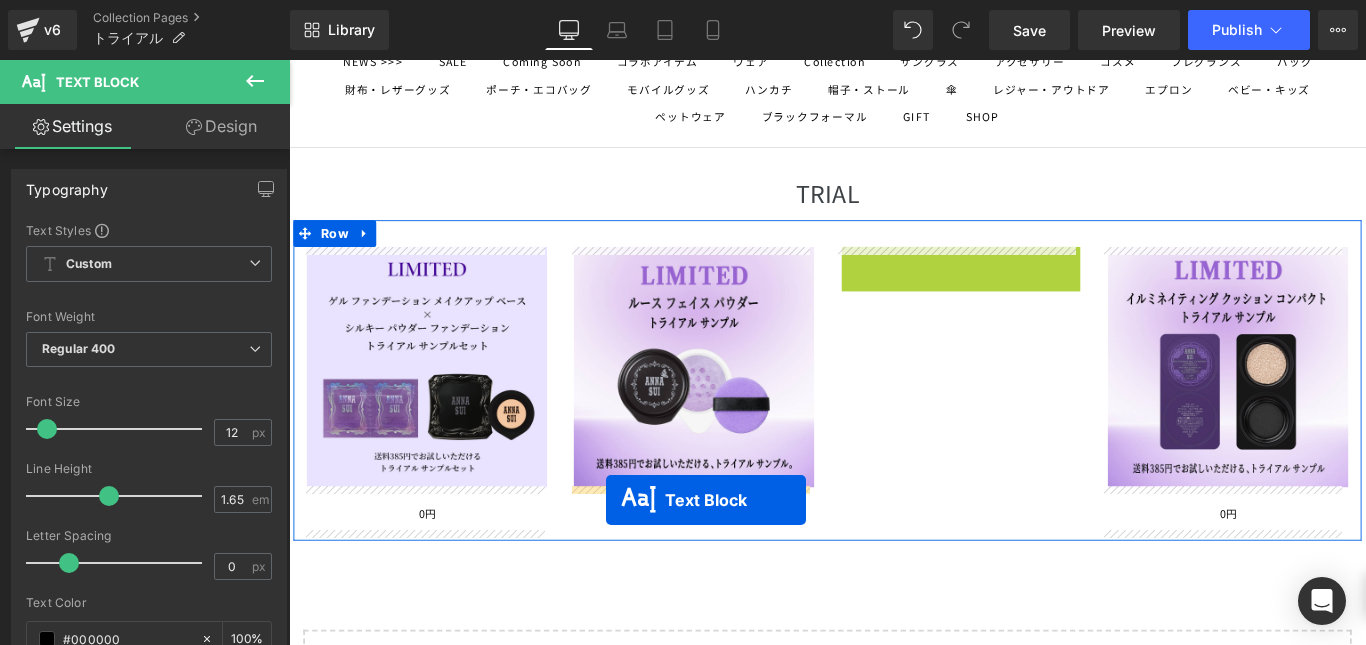 drag, startPoint x: 941, startPoint y: 443, endPoint x: 644, endPoint y: 550, distance: 315.68655 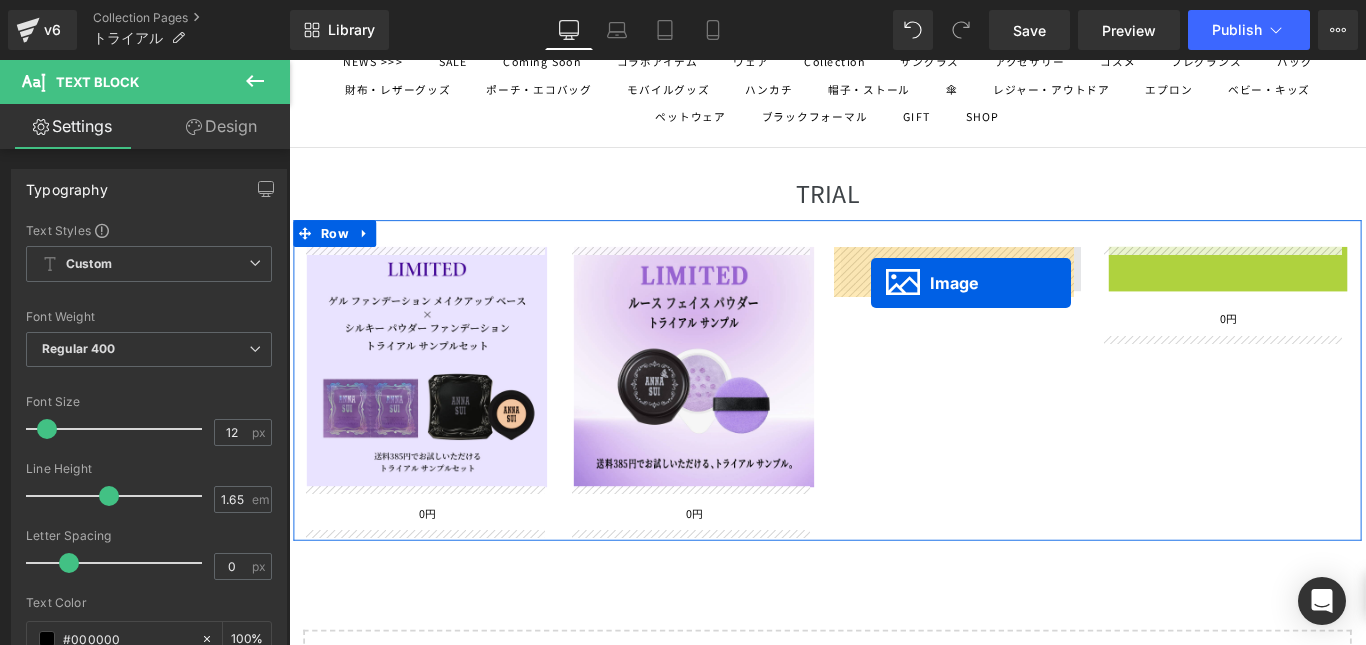 drag, startPoint x: 1302, startPoint y: 404, endPoint x: 940, endPoint y: 307, distance: 374.7706 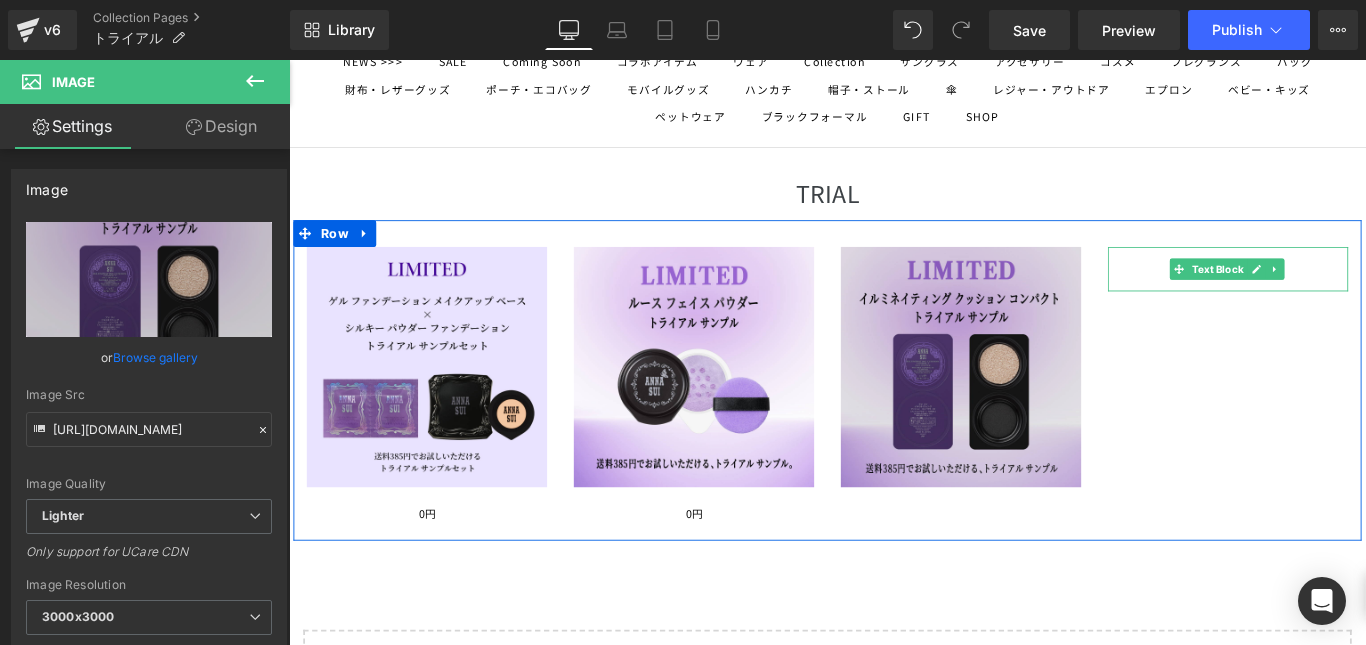 drag, startPoint x: 1279, startPoint y: 295, endPoint x: 1085, endPoint y: 530, distance: 304.73102 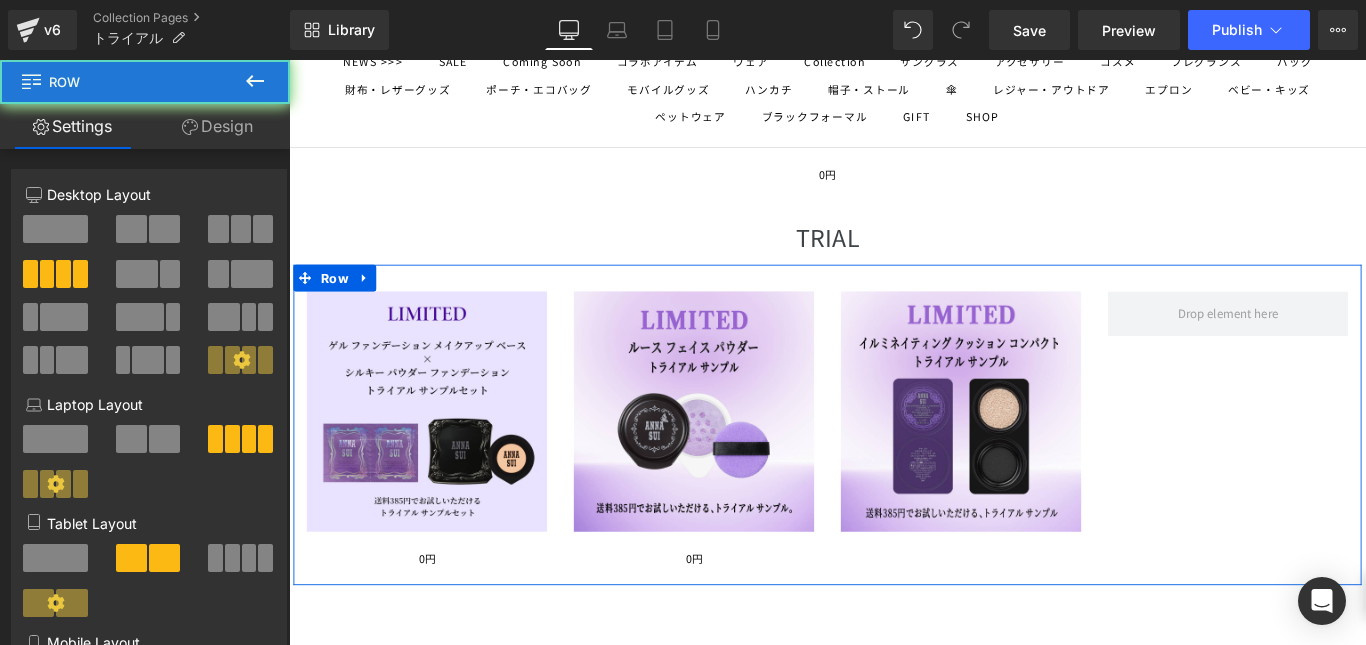 scroll, scrollTop: 149, scrollLeft: 0, axis: vertical 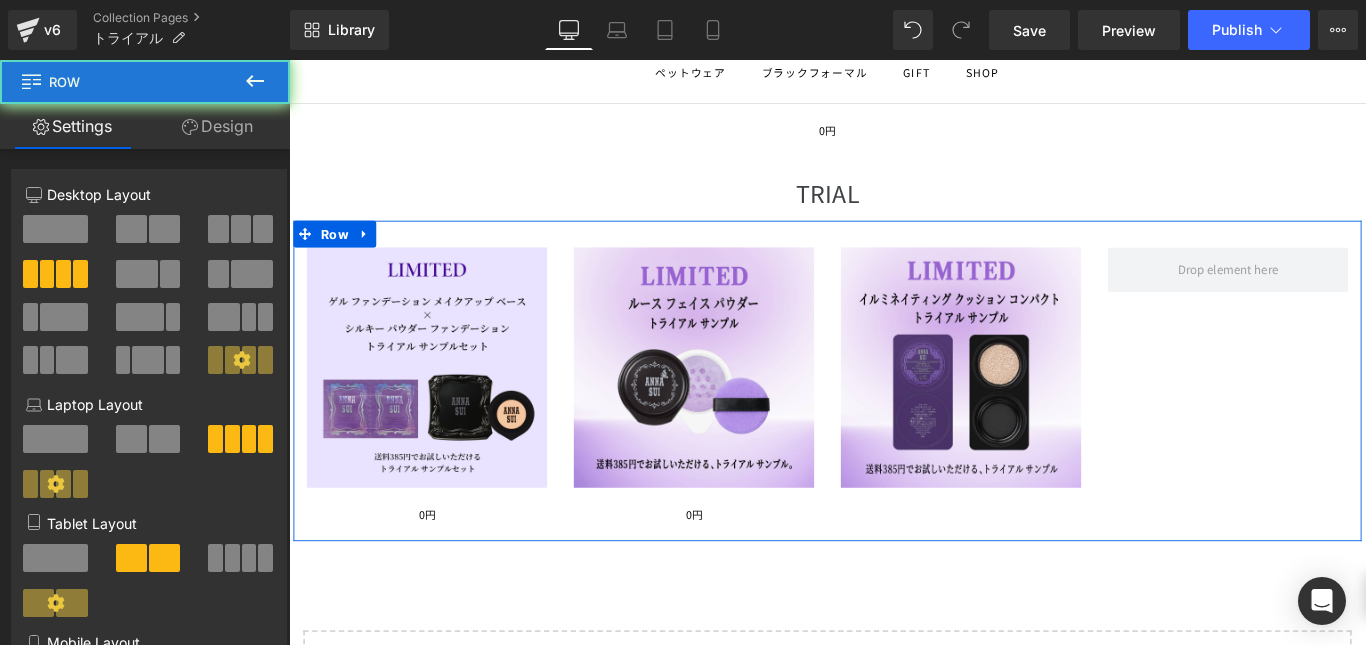 drag, startPoint x: 1085, startPoint y: 530, endPoint x: 1208, endPoint y: 358, distance: 211.45448 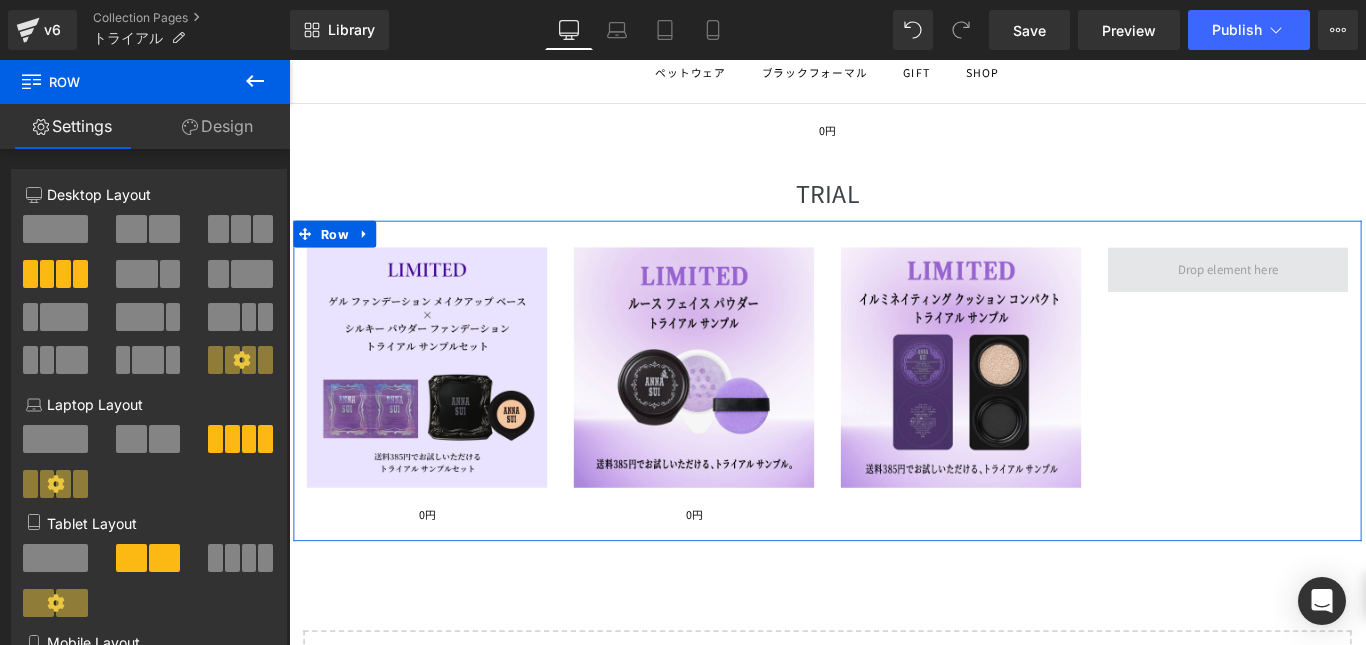 drag, startPoint x: 1263, startPoint y: 367, endPoint x: 1287, endPoint y: 304, distance: 67.41662 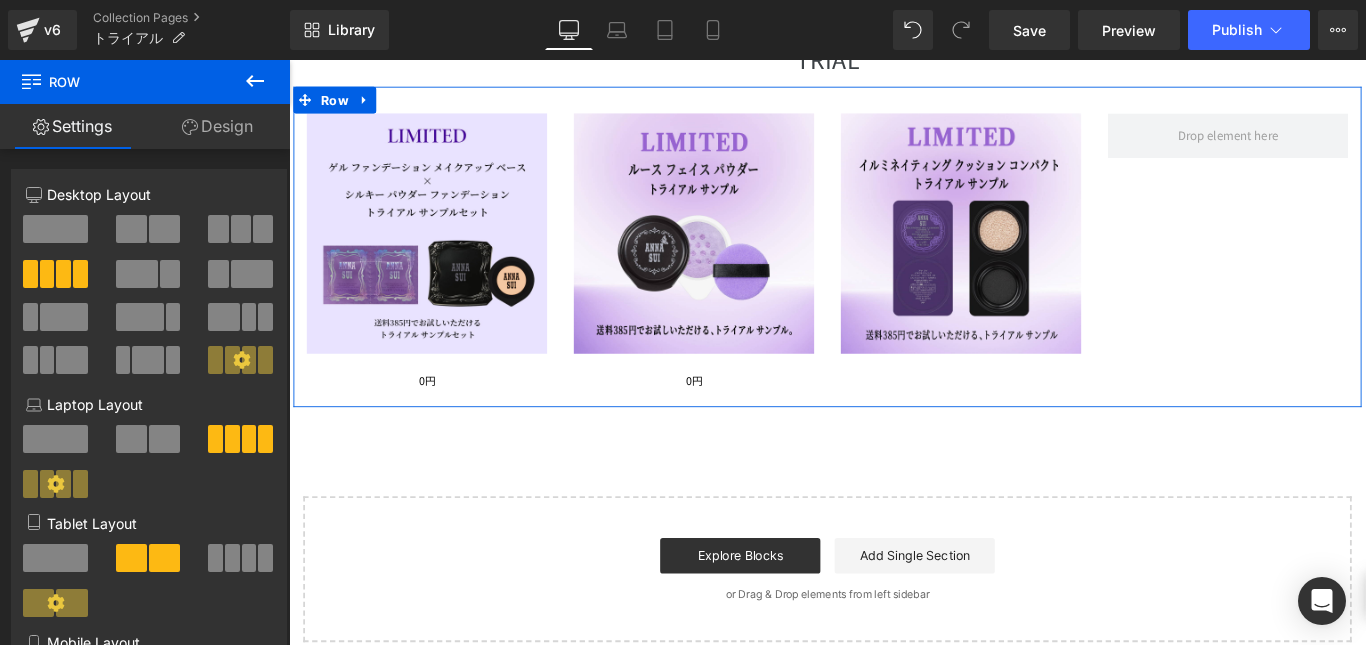 scroll, scrollTop: 251, scrollLeft: 0, axis: vertical 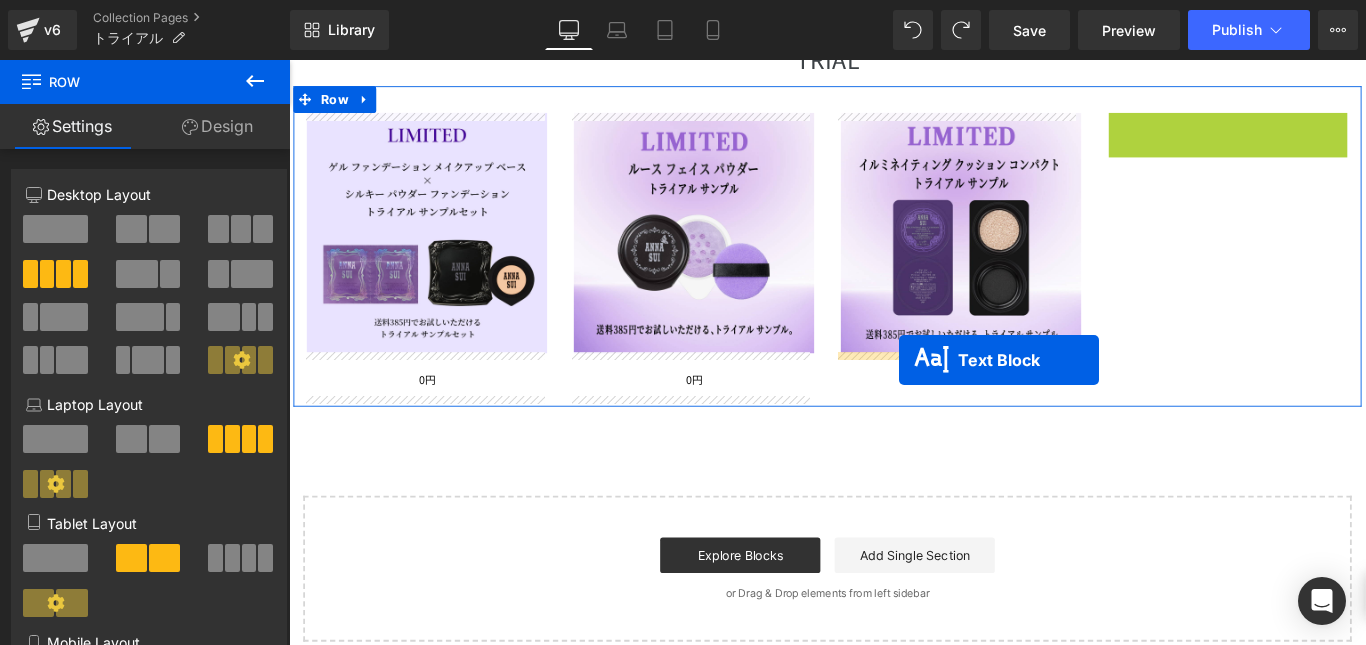 drag, startPoint x: 1277, startPoint y: 143, endPoint x: 1170, endPoint y: 377, distance: 257.3033 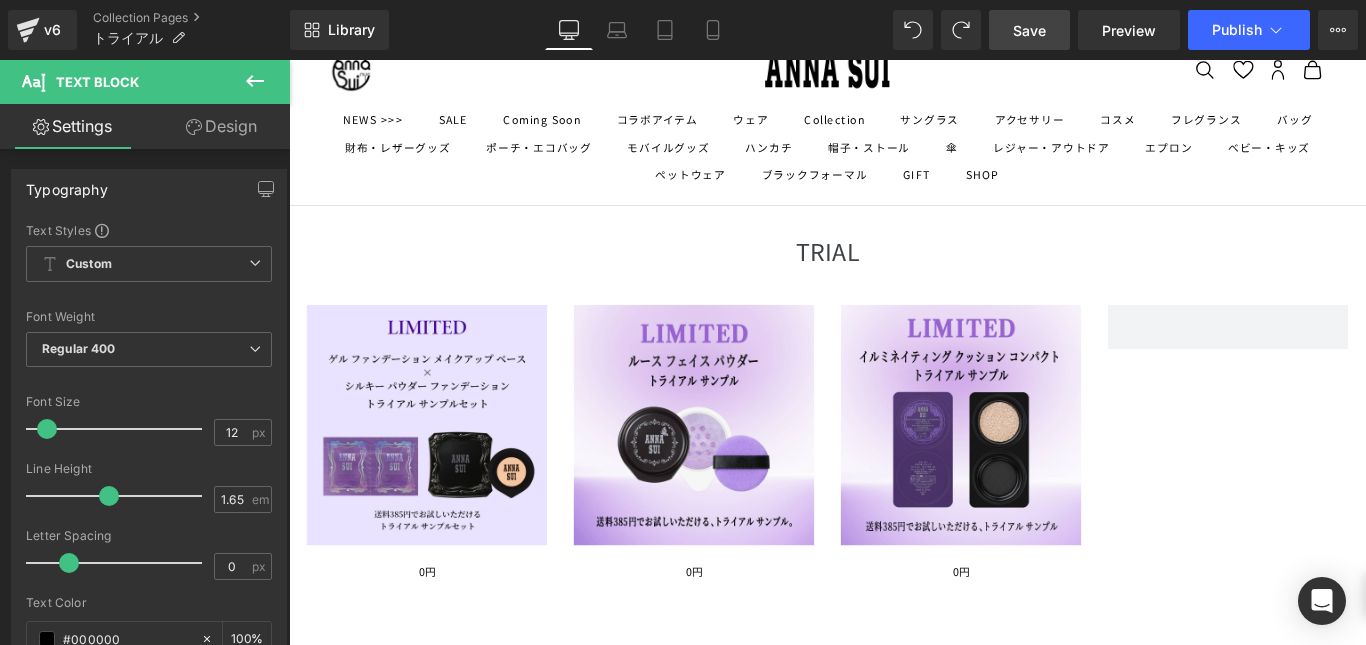 scroll, scrollTop: 0, scrollLeft: 0, axis: both 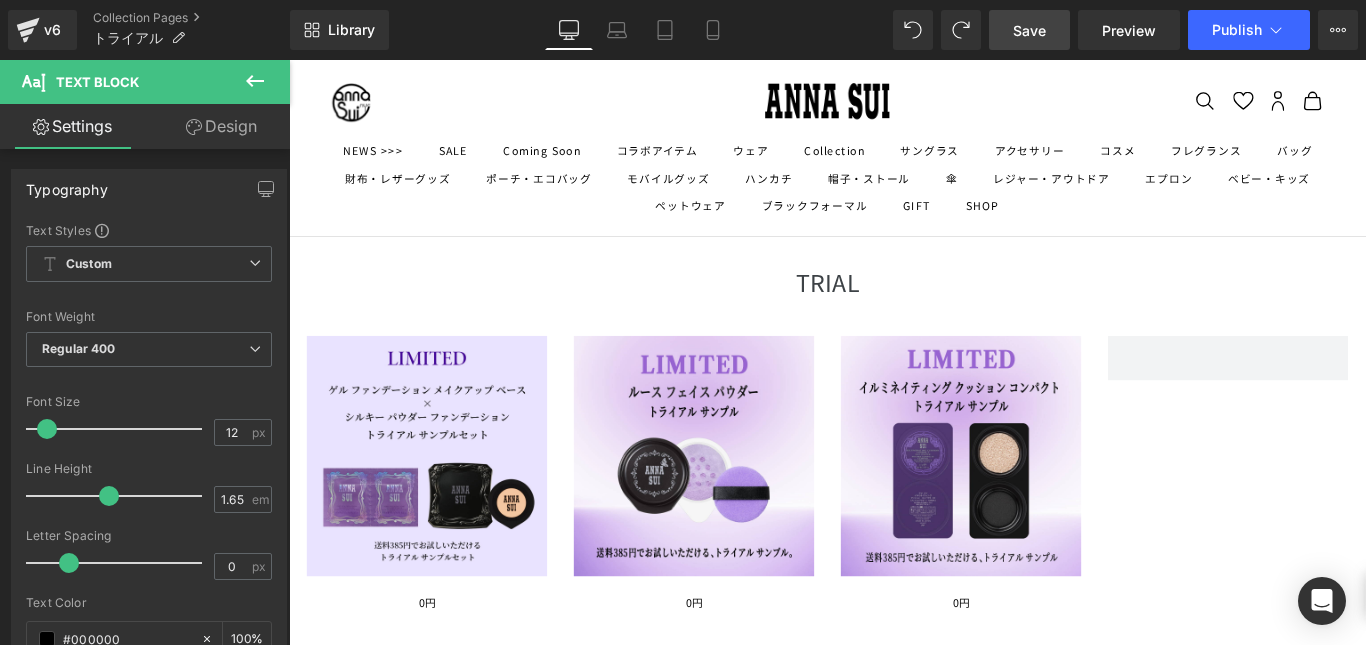 click on "Save" at bounding box center [1029, 30] 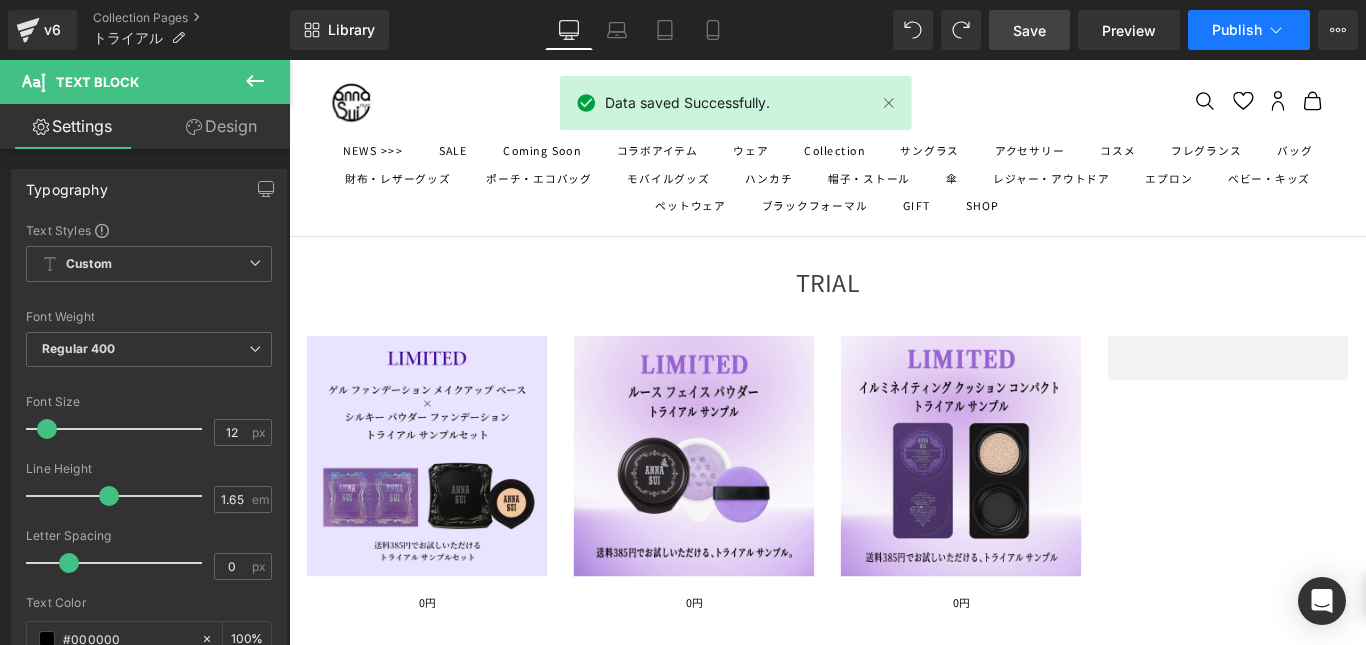 click on "Publish" at bounding box center [1237, 30] 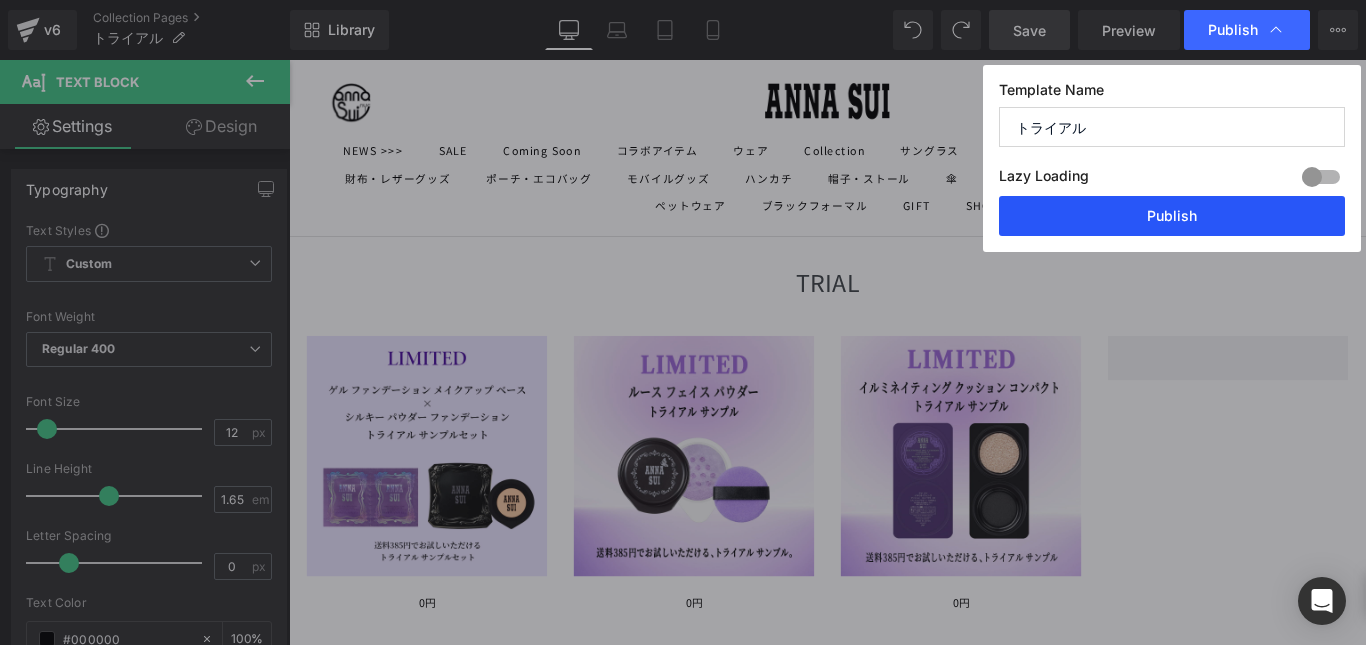 click on "Publish" at bounding box center [1172, 216] 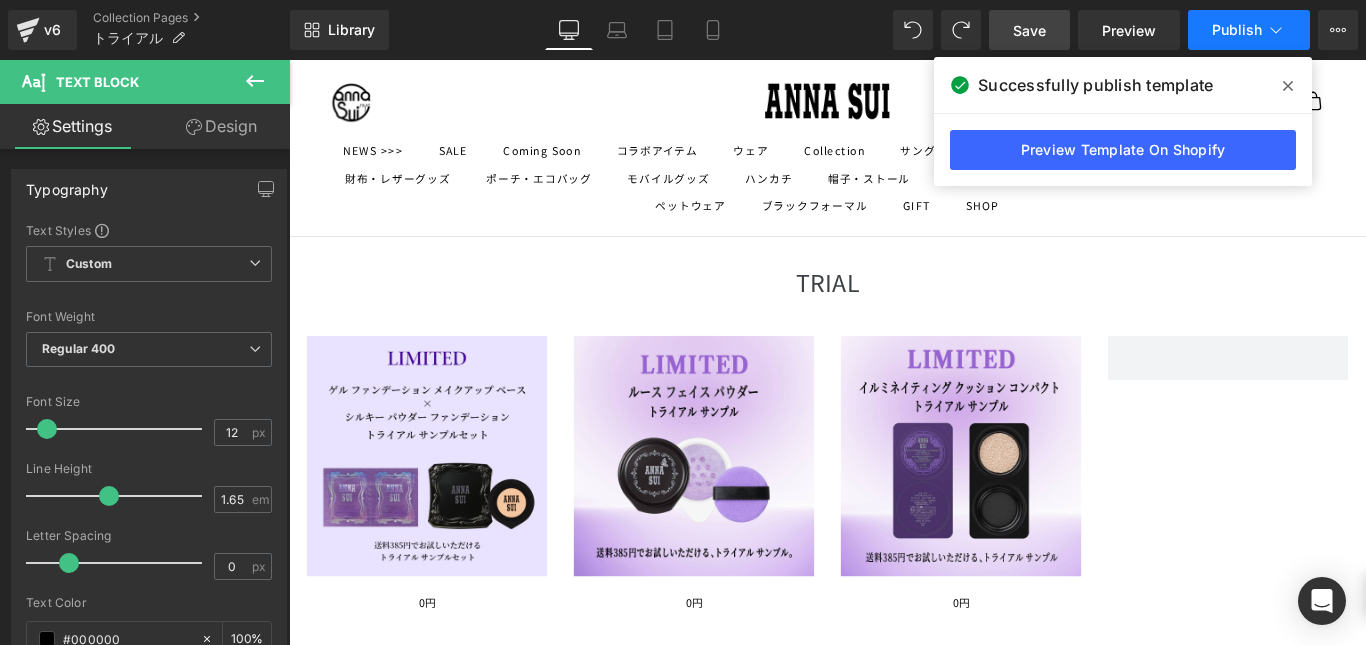 click on "Publish" at bounding box center [1237, 30] 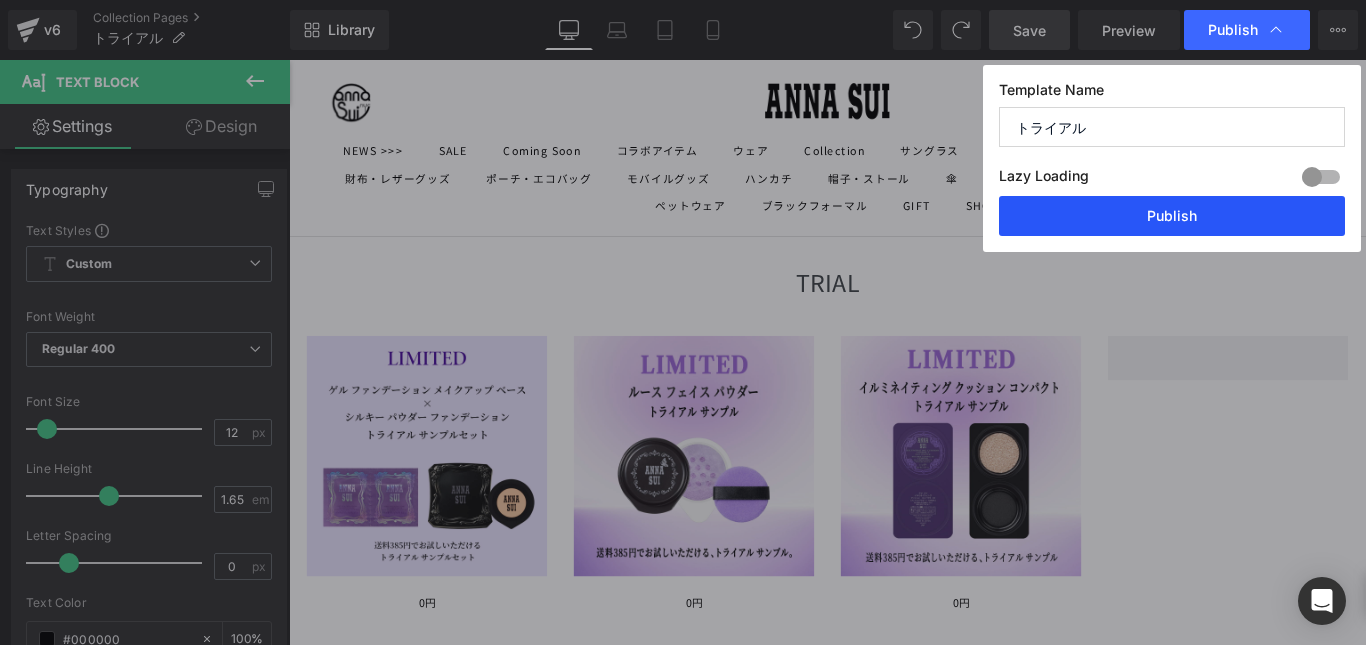 click on "Publish" at bounding box center [1172, 216] 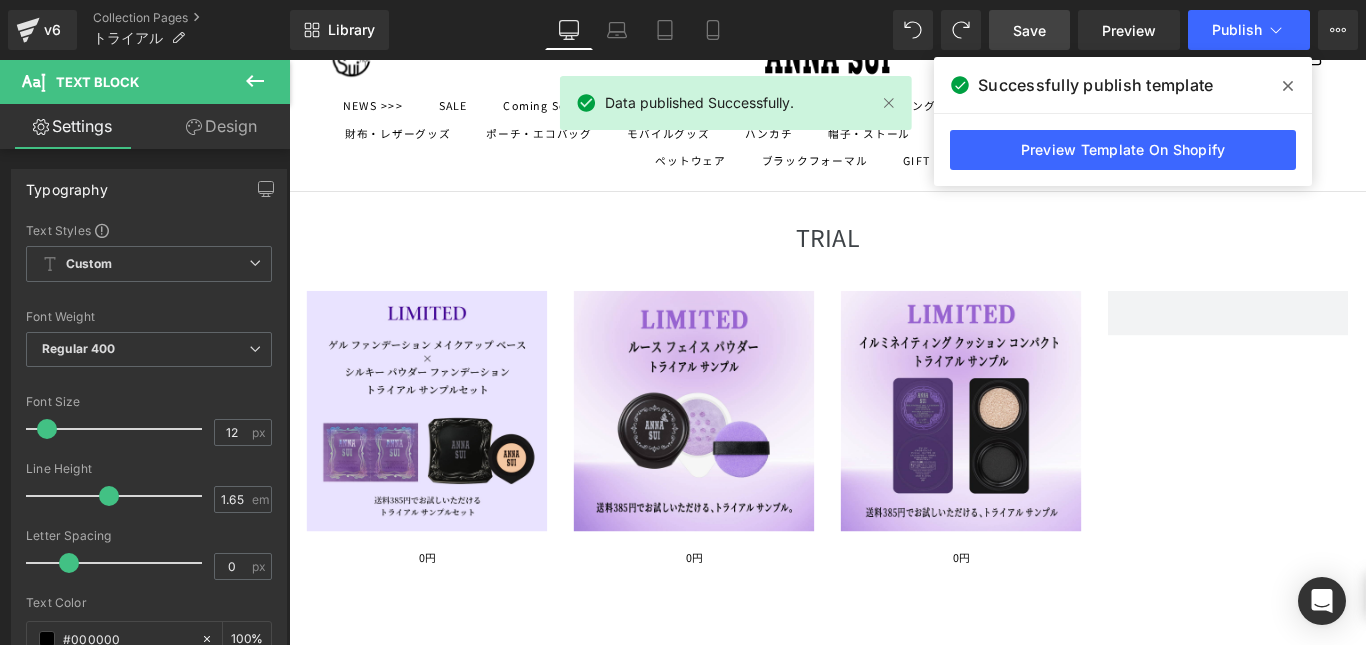 scroll, scrollTop: 100, scrollLeft: 0, axis: vertical 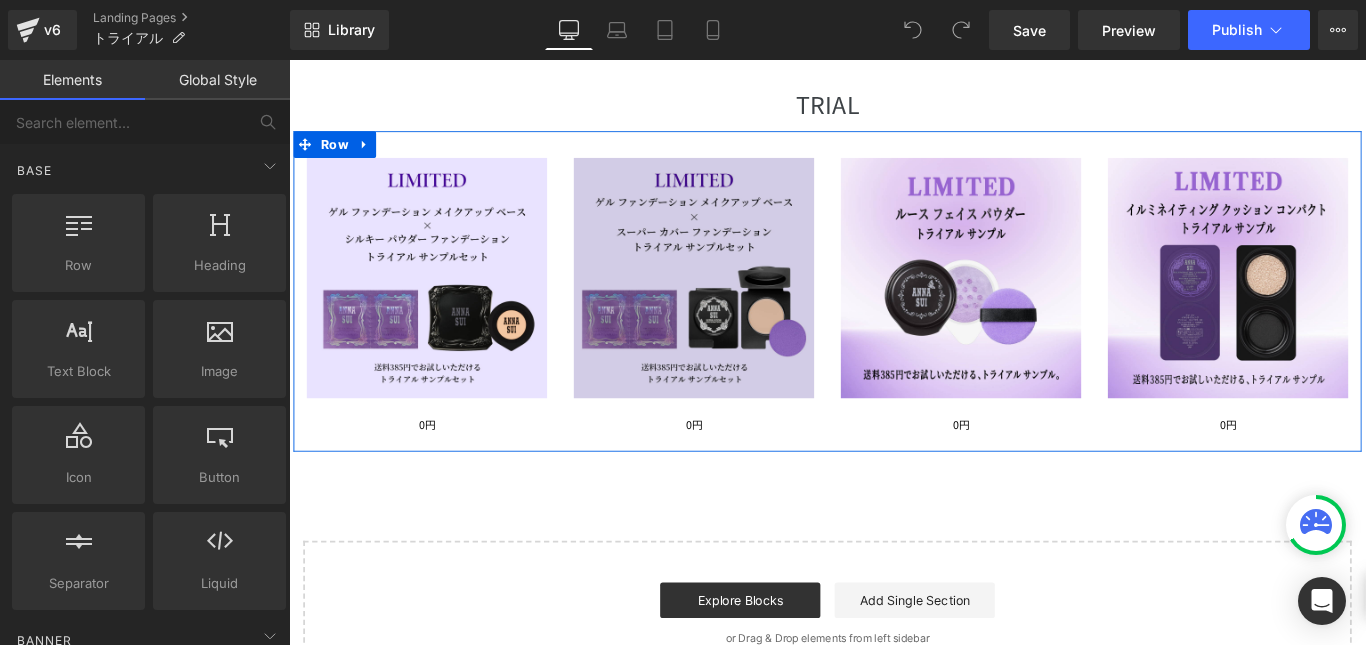click at bounding box center (744, 305) 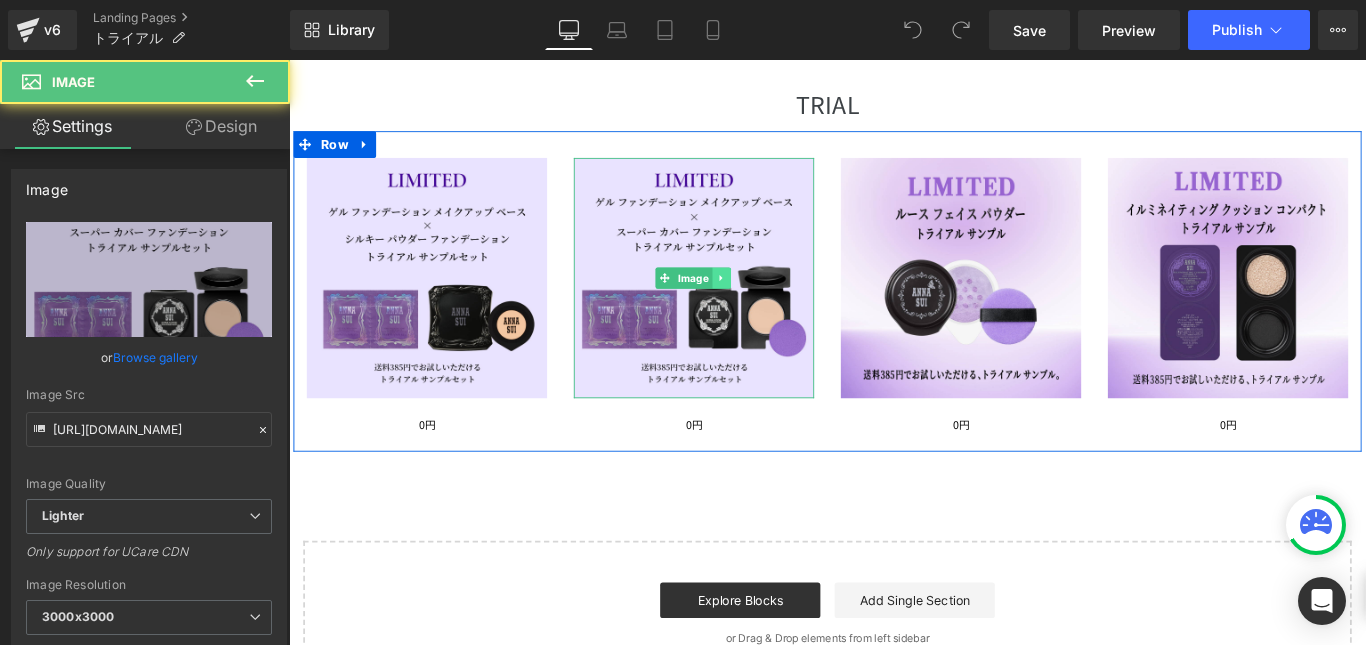 click 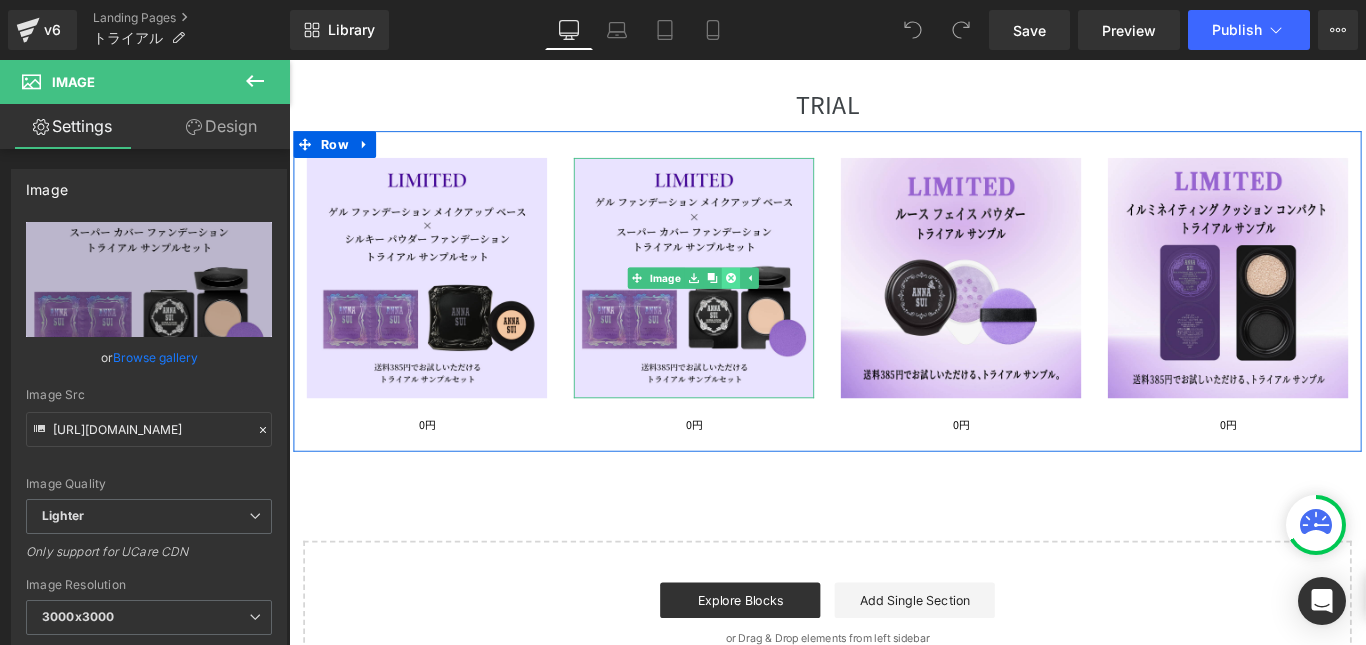 click 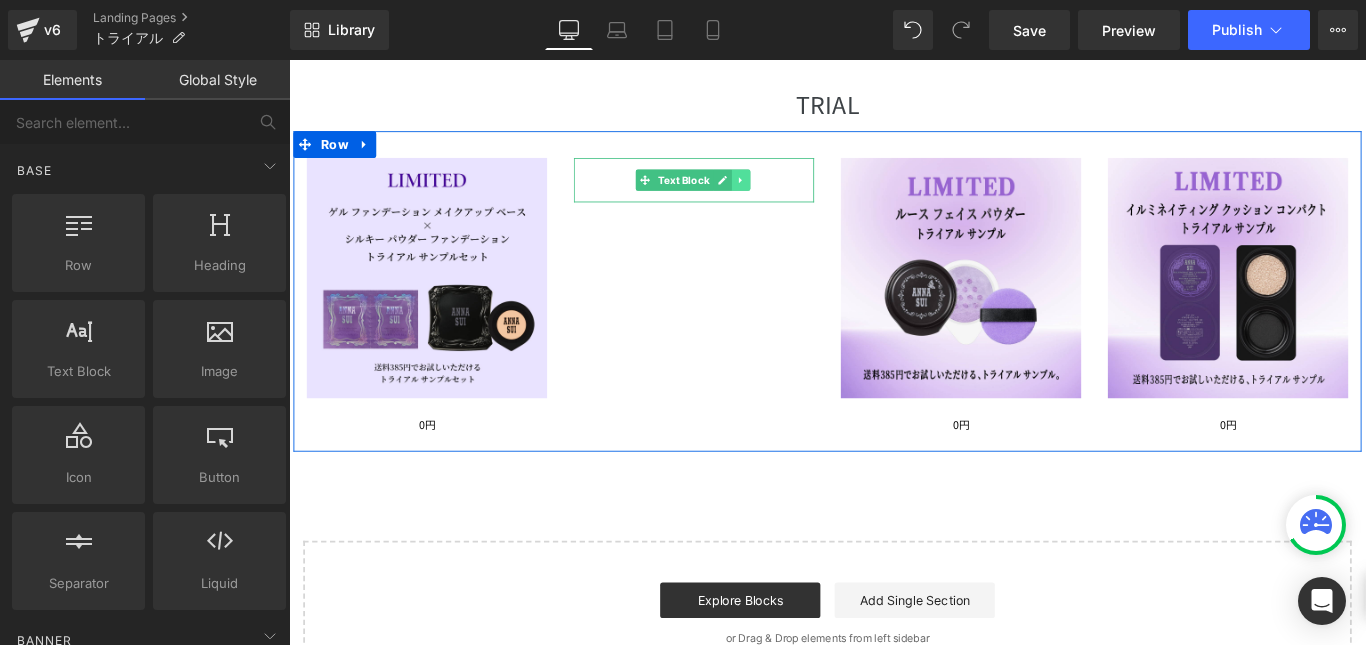 click 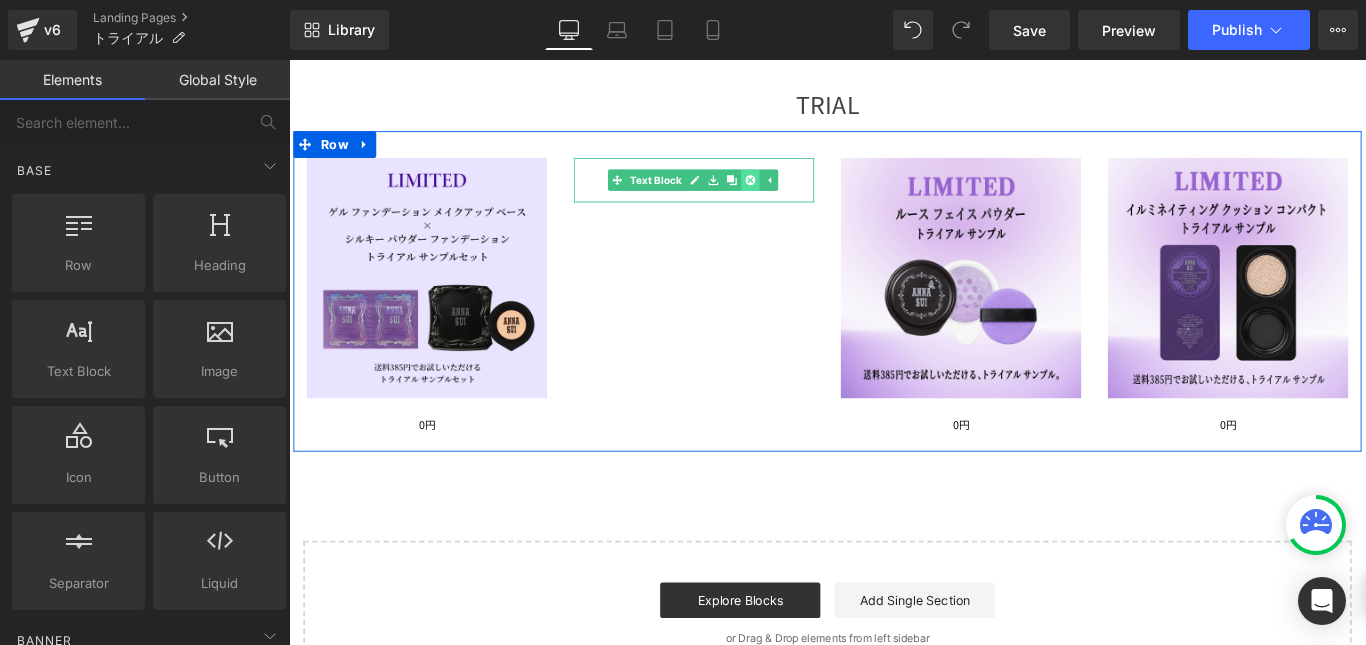 click 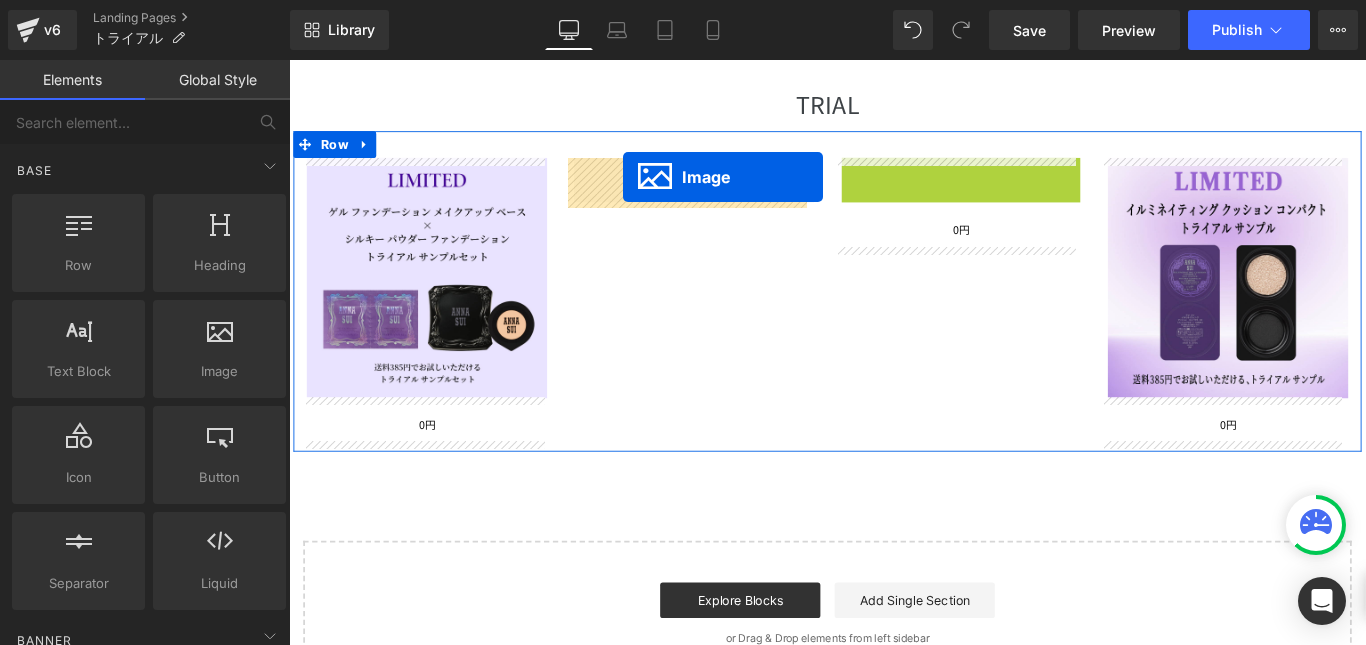 drag, startPoint x: 1005, startPoint y: 300, endPoint x: 663, endPoint y: 192, distance: 358.64746 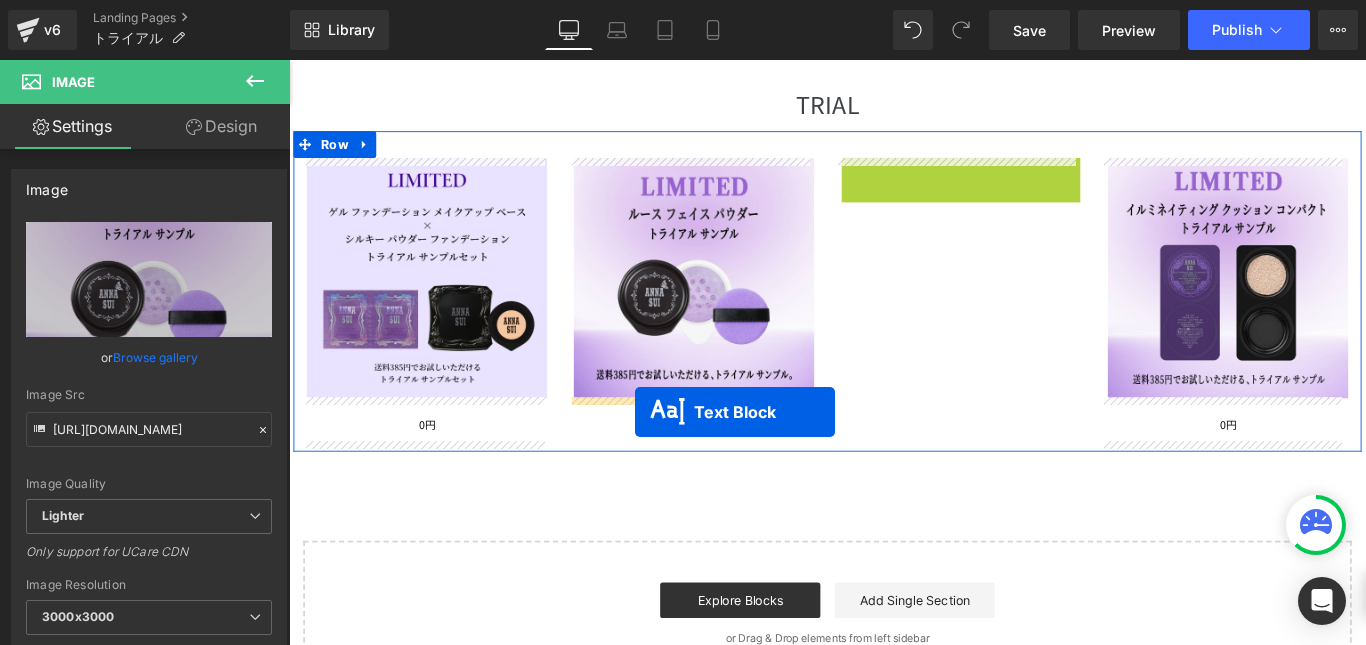 drag, startPoint x: 979, startPoint y: 194, endPoint x: 678, endPoint y: 456, distance: 399.05515 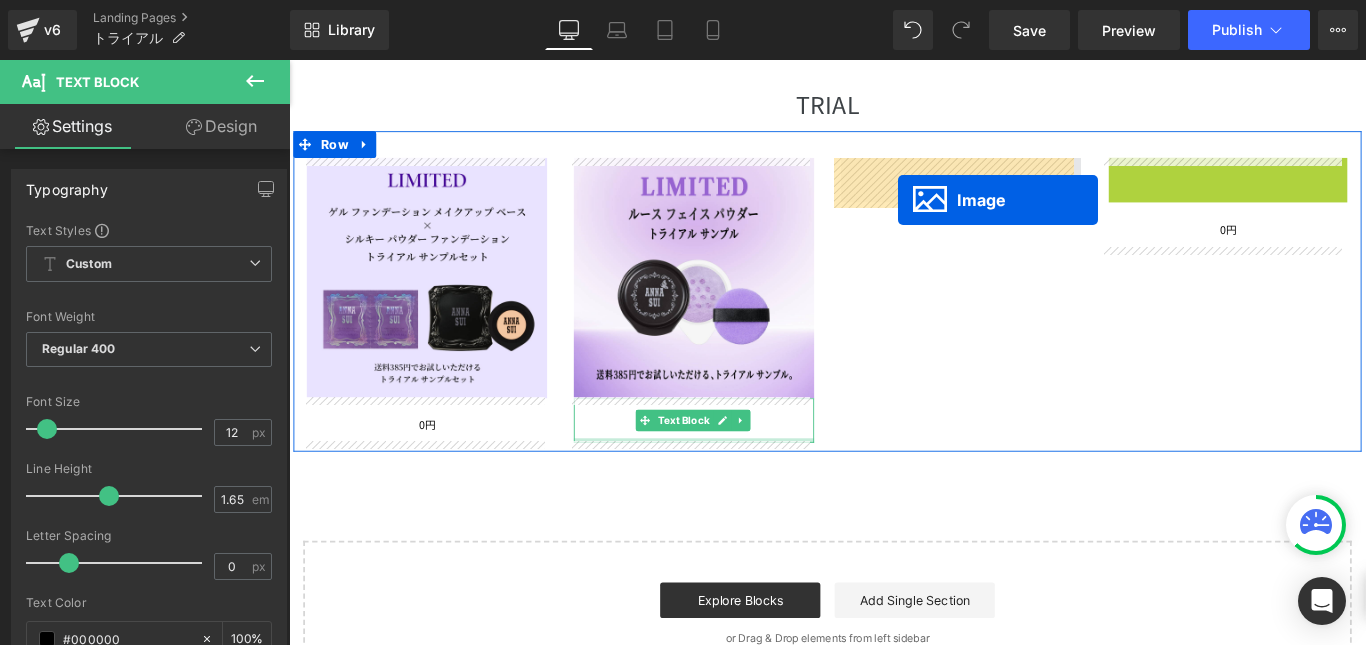 drag, startPoint x: 1302, startPoint y: 300, endPoint x: 966, endPoint y: 215, distance: 346.58478 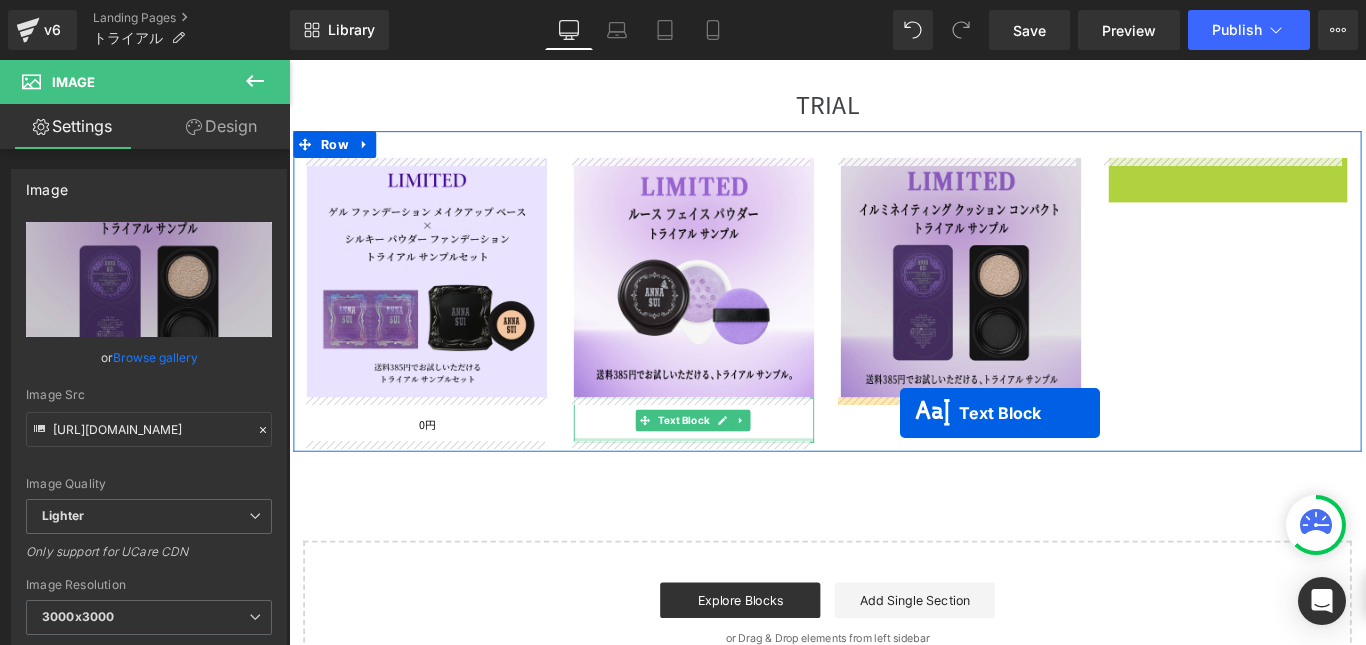 drag, startPoint x: 1276, startPoint y: 193, endPoint x: 1130, endPoint y: 298, distance: 179.83603 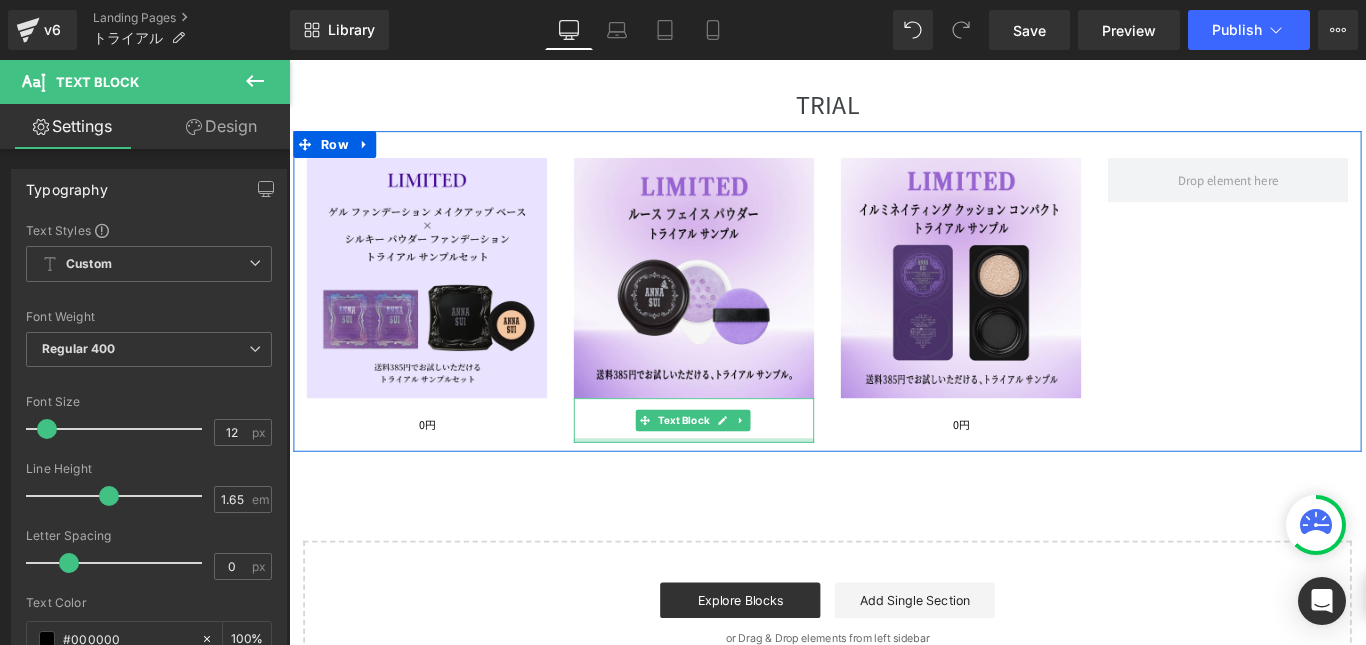 click on "Image         0円 Text Block         Image         0円 Text Block         Image         0円 Text Block         Row" at bounding box center [894, 320] 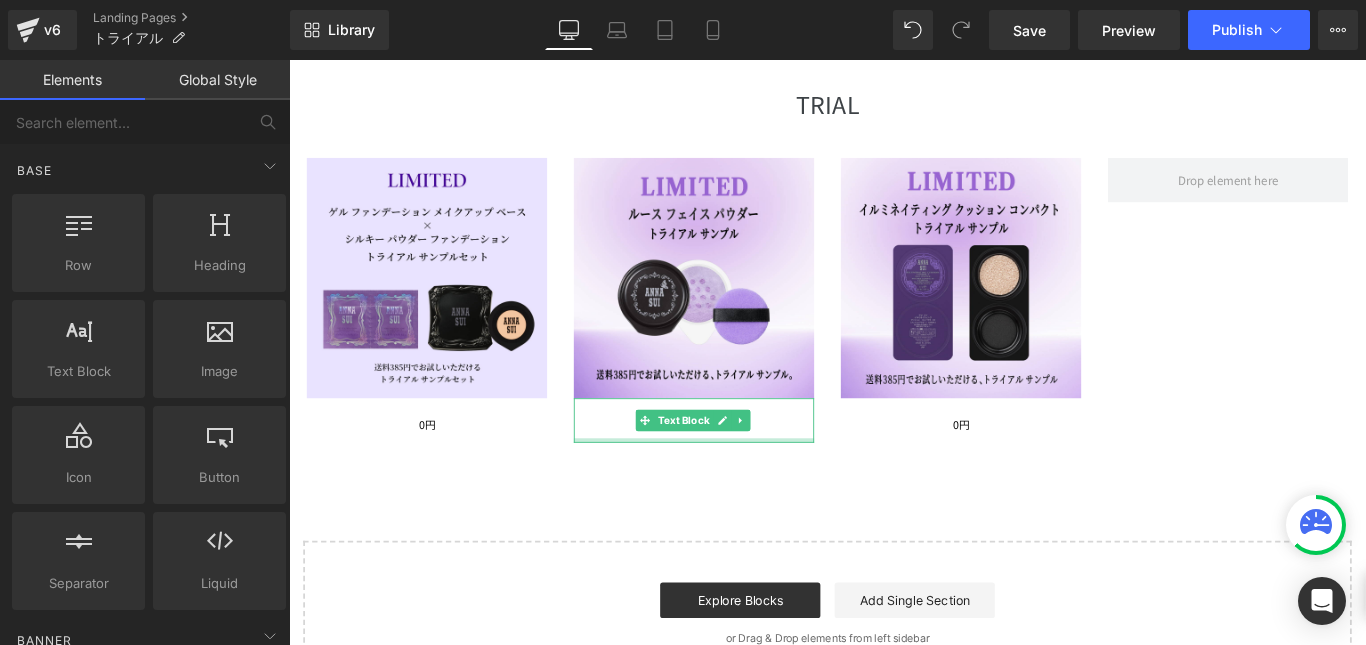 click on "TRIAL Text Block         Row         Image         0円 Text Block         Image         0円 Text Block         Image         0円 Text Block         Row
Select your layout" at bounding box center [894, 411] 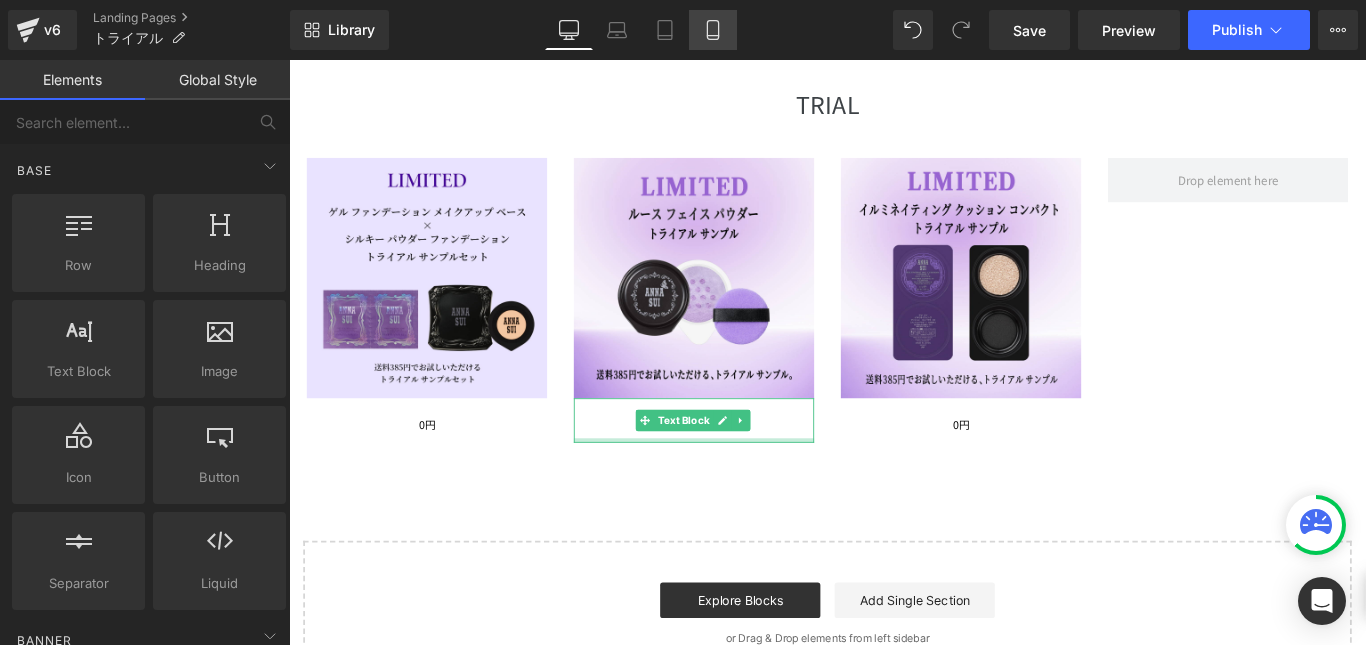 click 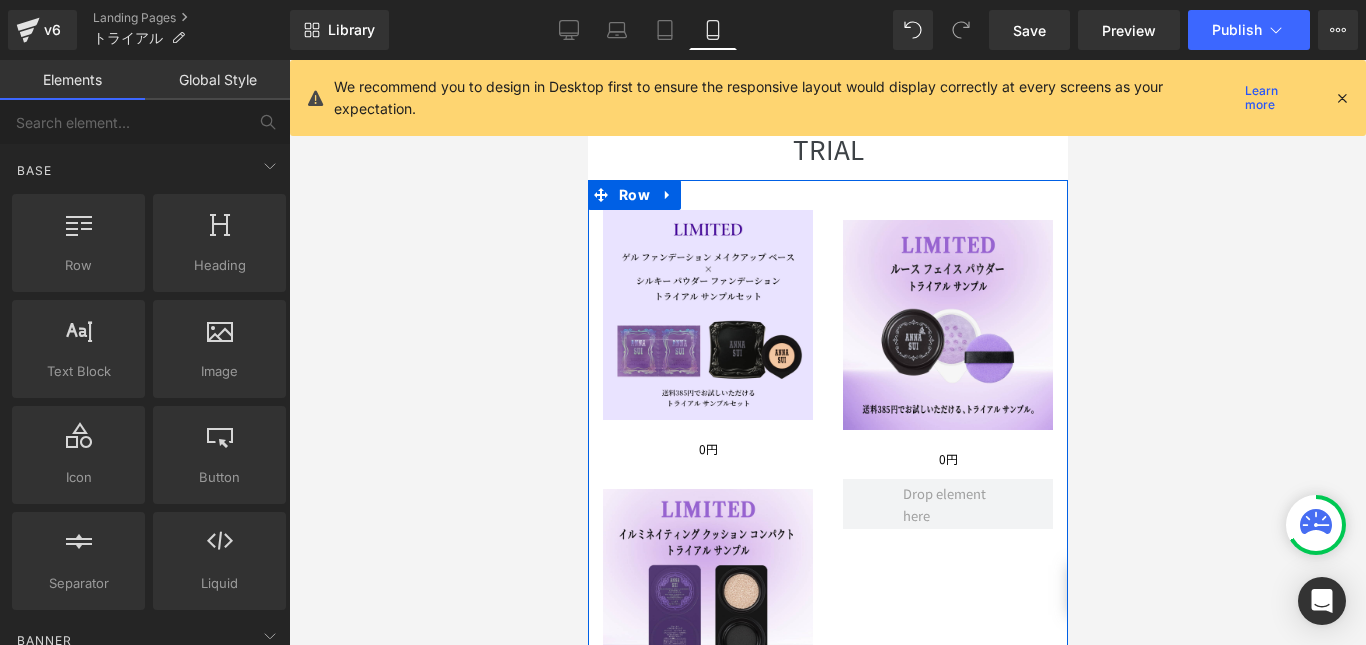 scroll, scrollTop: 100, scrollLeft: 0, axis: vertical 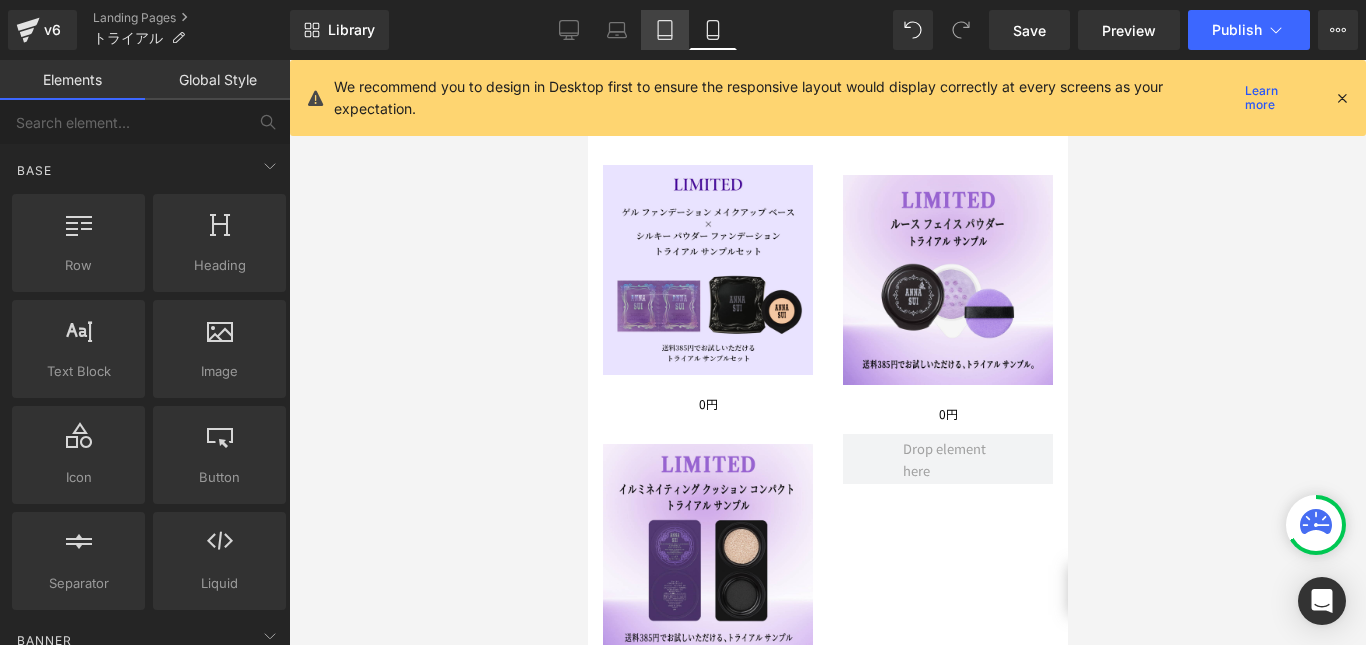 click 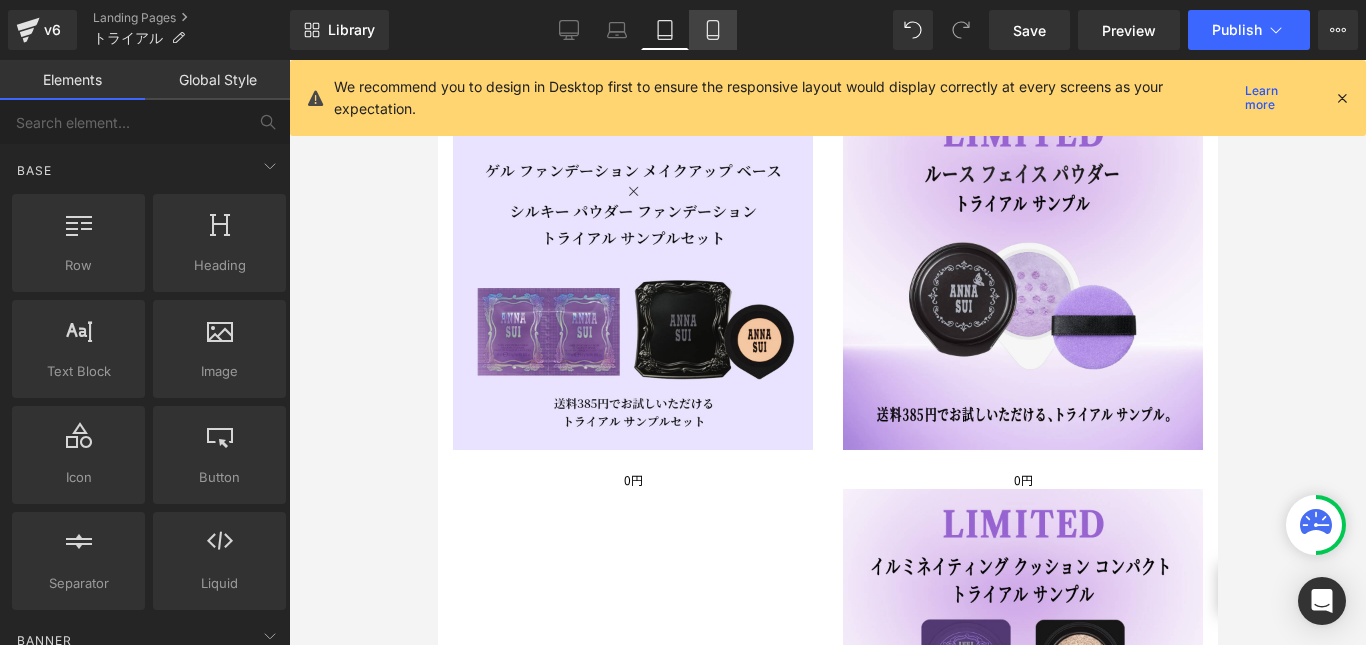 click 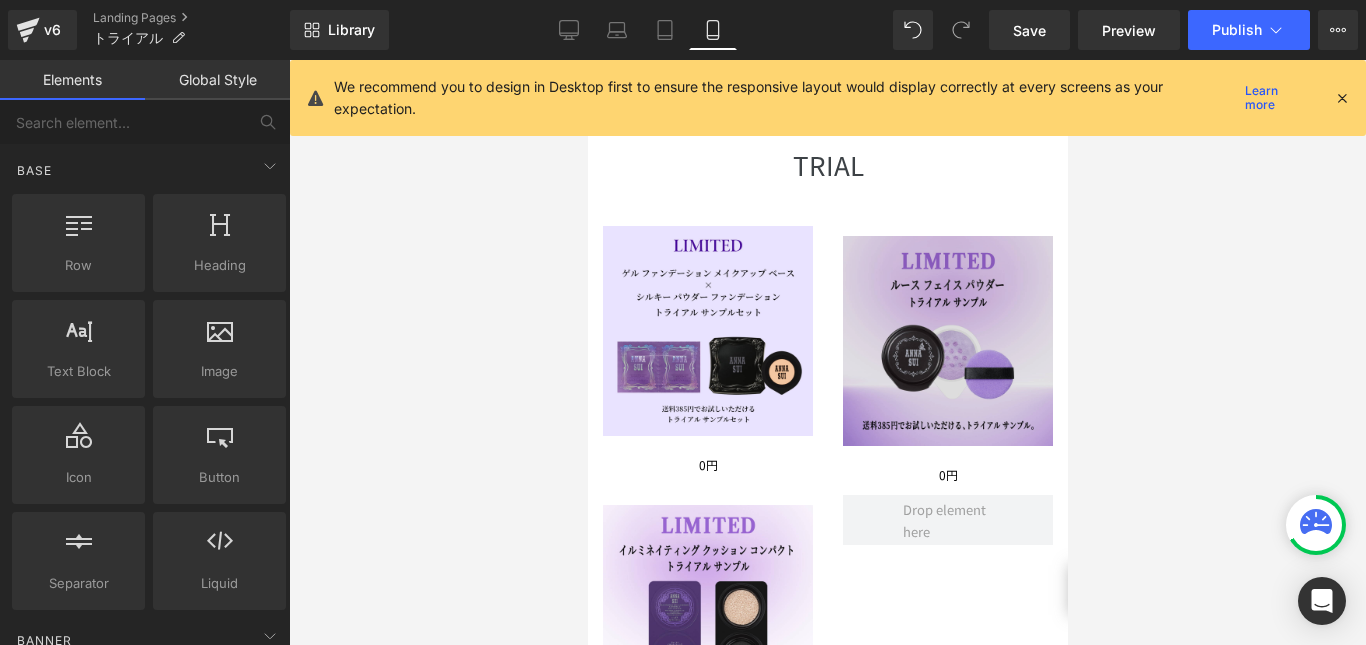 scroll, scrollTop: 0, scrollLeft: 0, axis: both 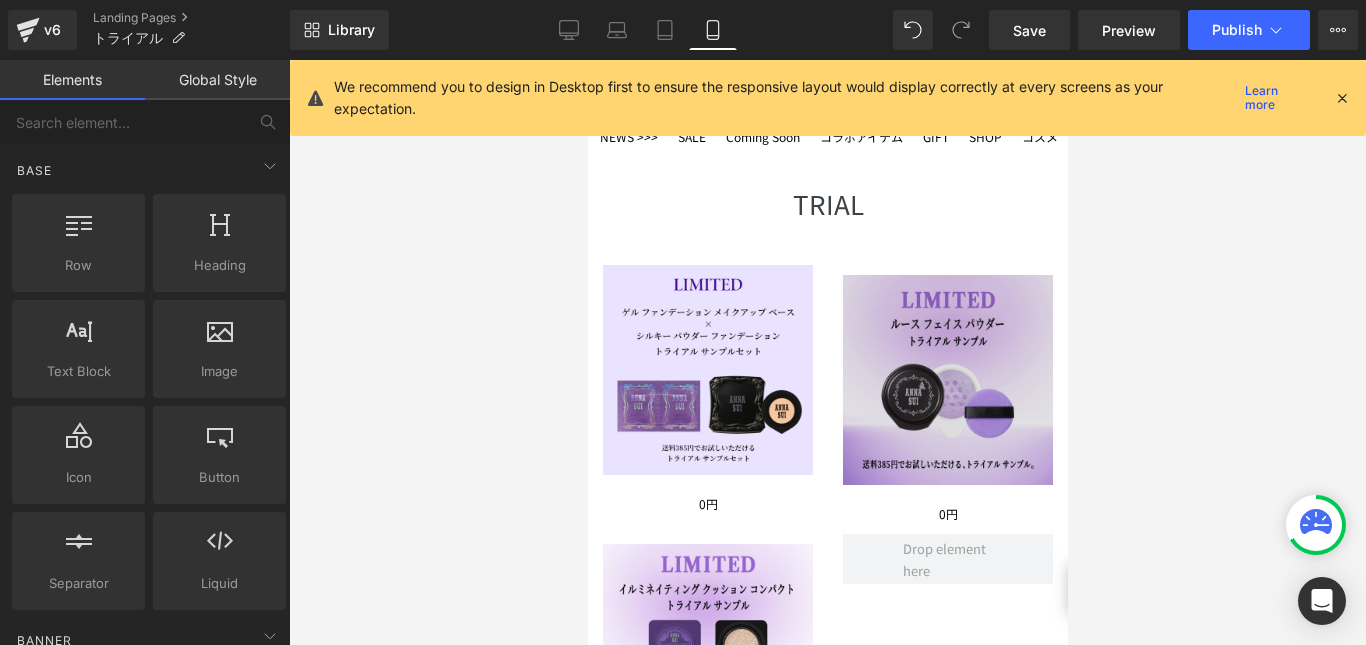 click on "Image" at bounding box center [947, 380] 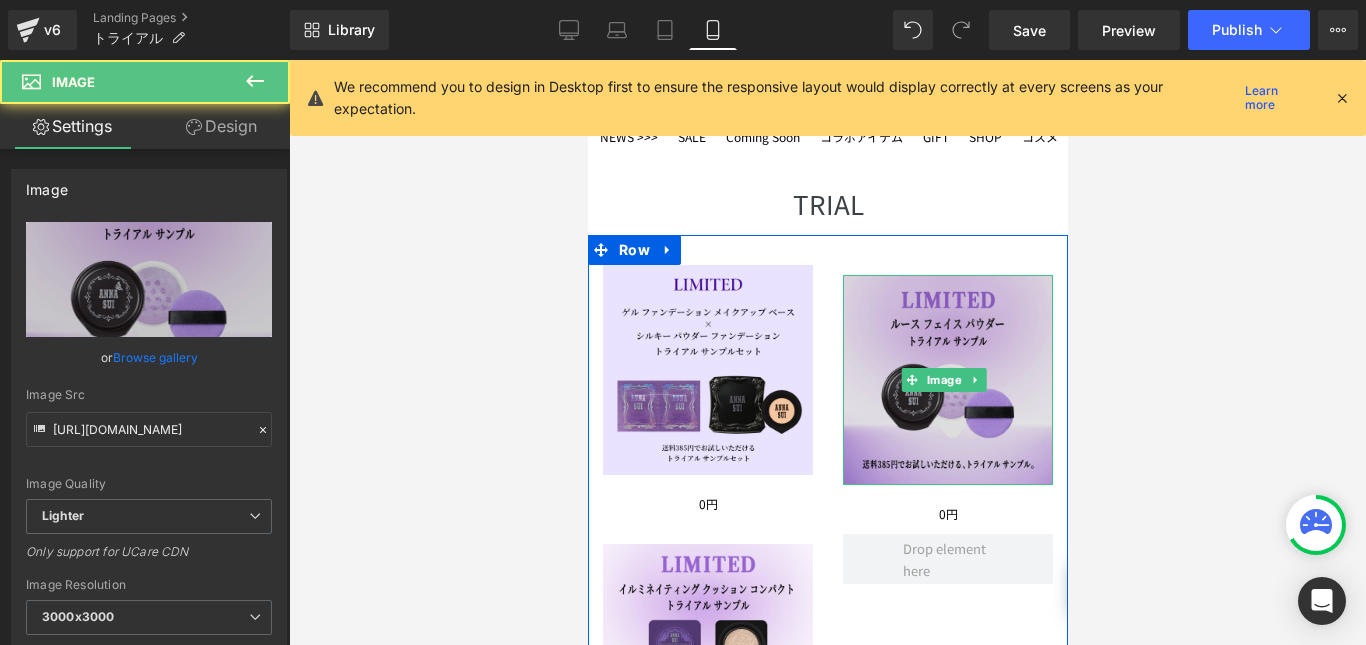 click at bounding box center [947, 380] 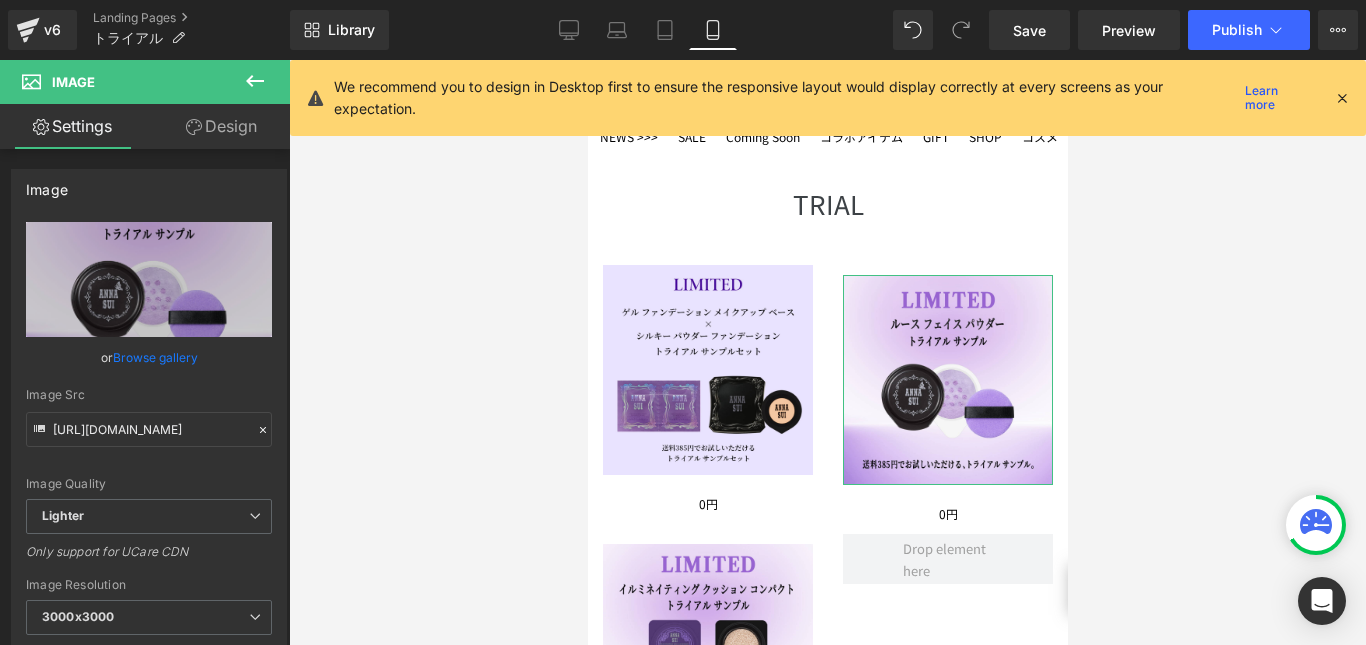 click on "Design" at bounding box center (221, 126) 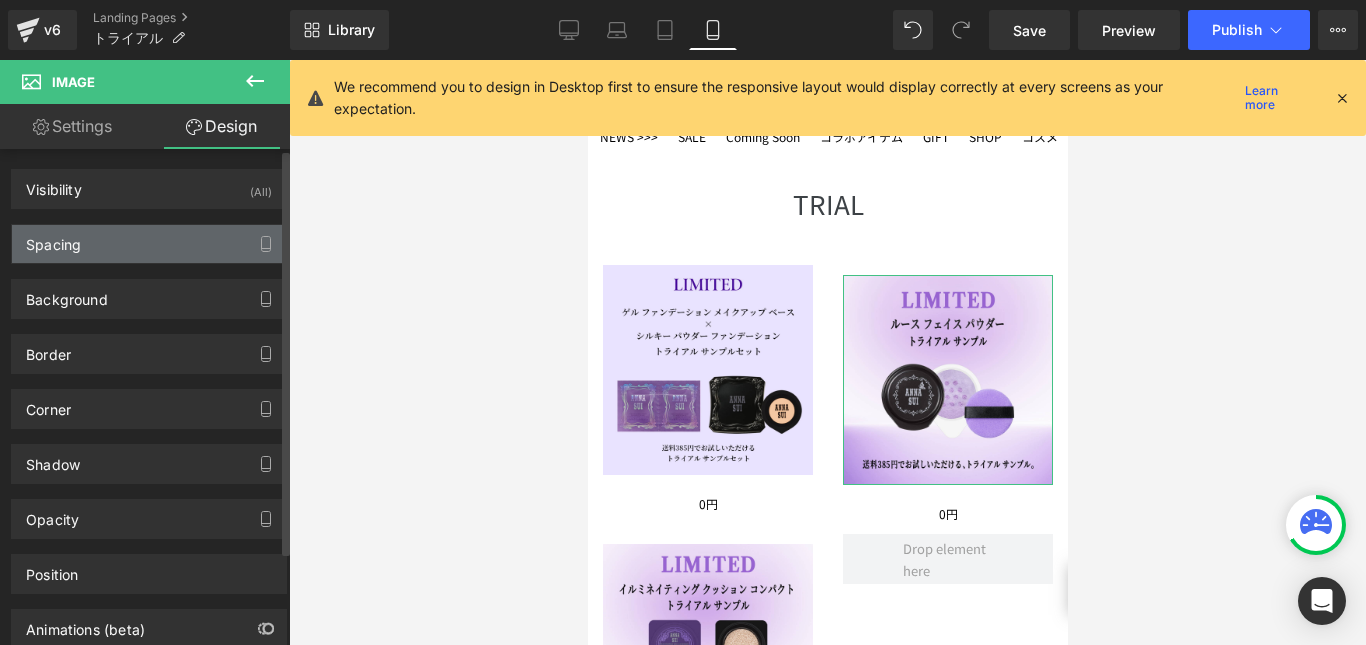 click on "Spacing" at bounding box center [149, 244] 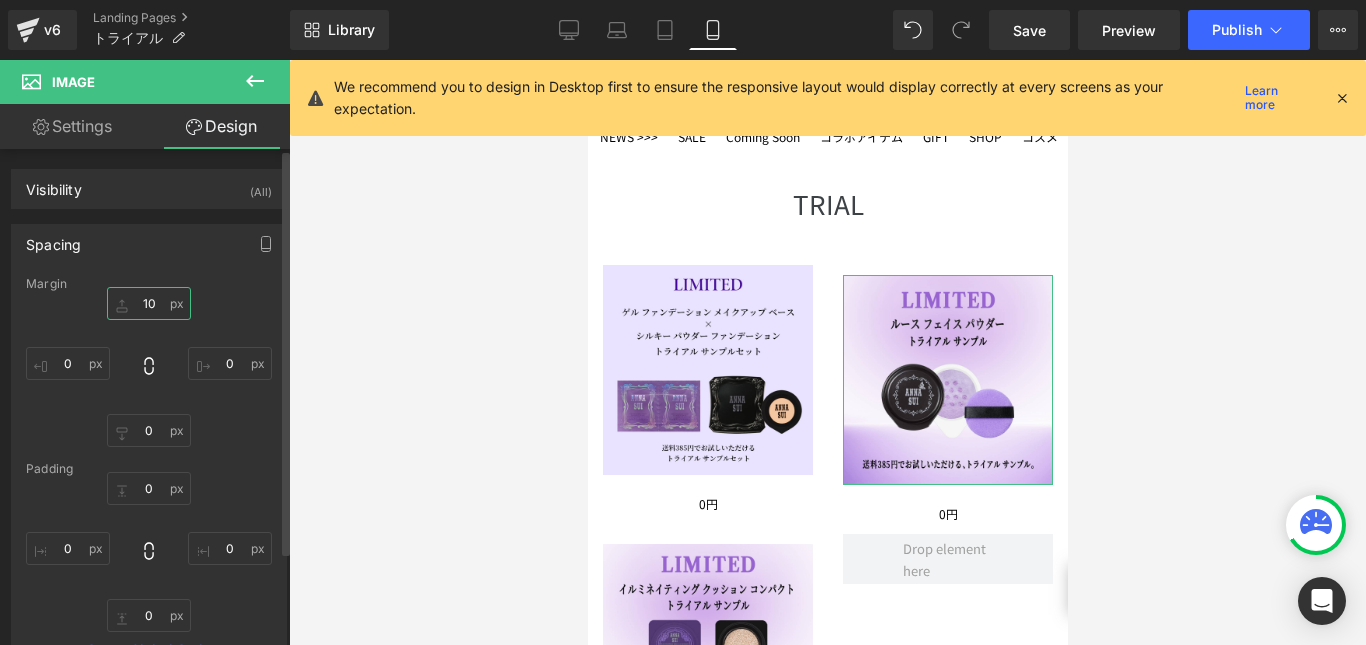 click on "10" at bounding box center [149, 303] 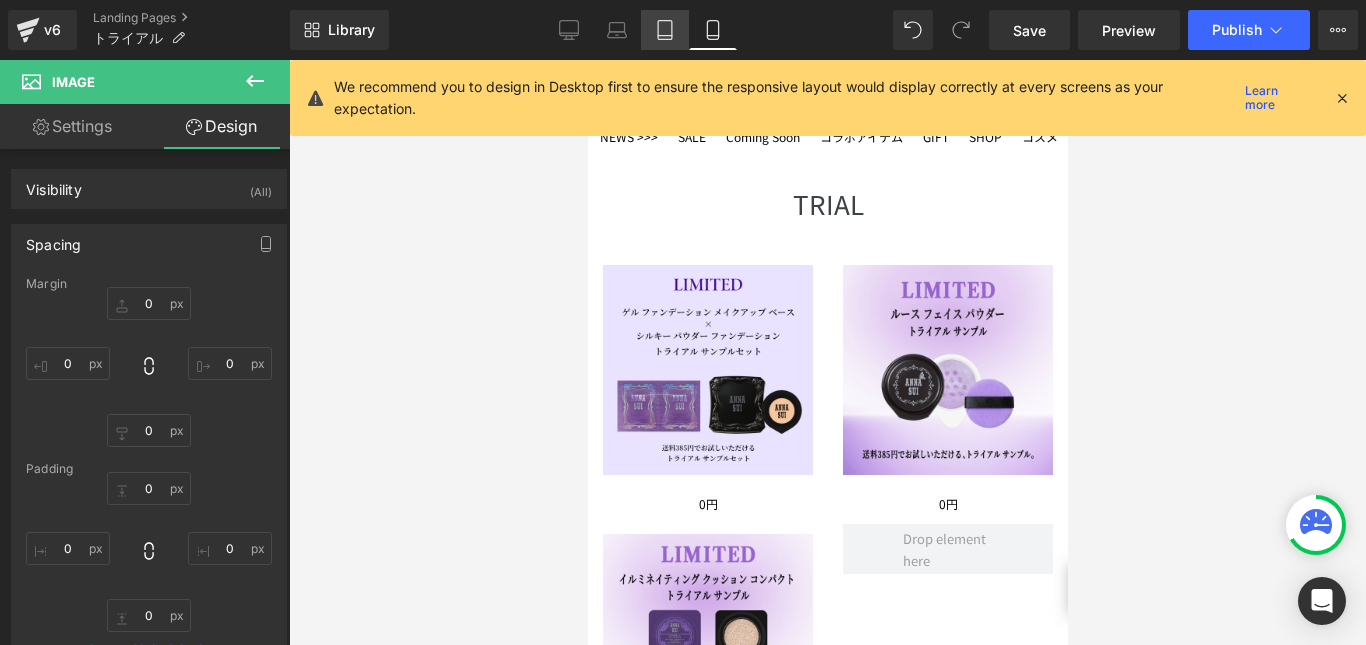 click on "Tablet" at bounding box center (665, 30) 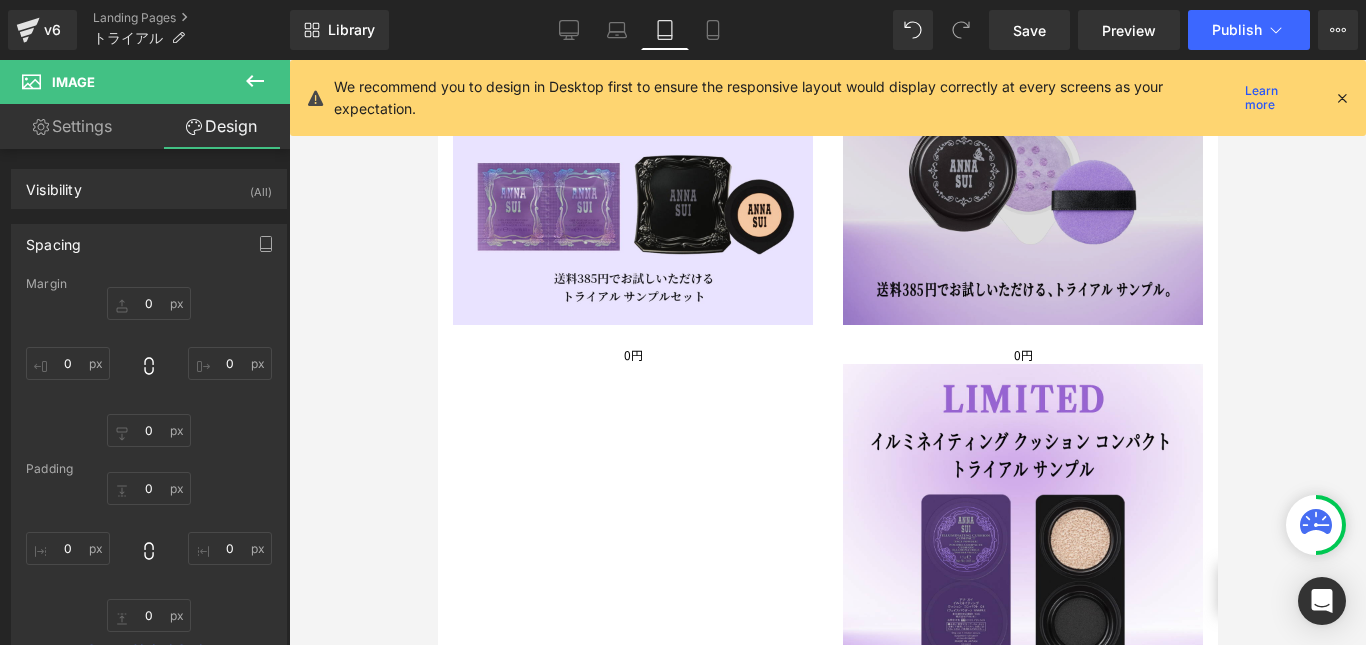scroll, scrollTop: 100, scrollLeft: 0, axis: vertical 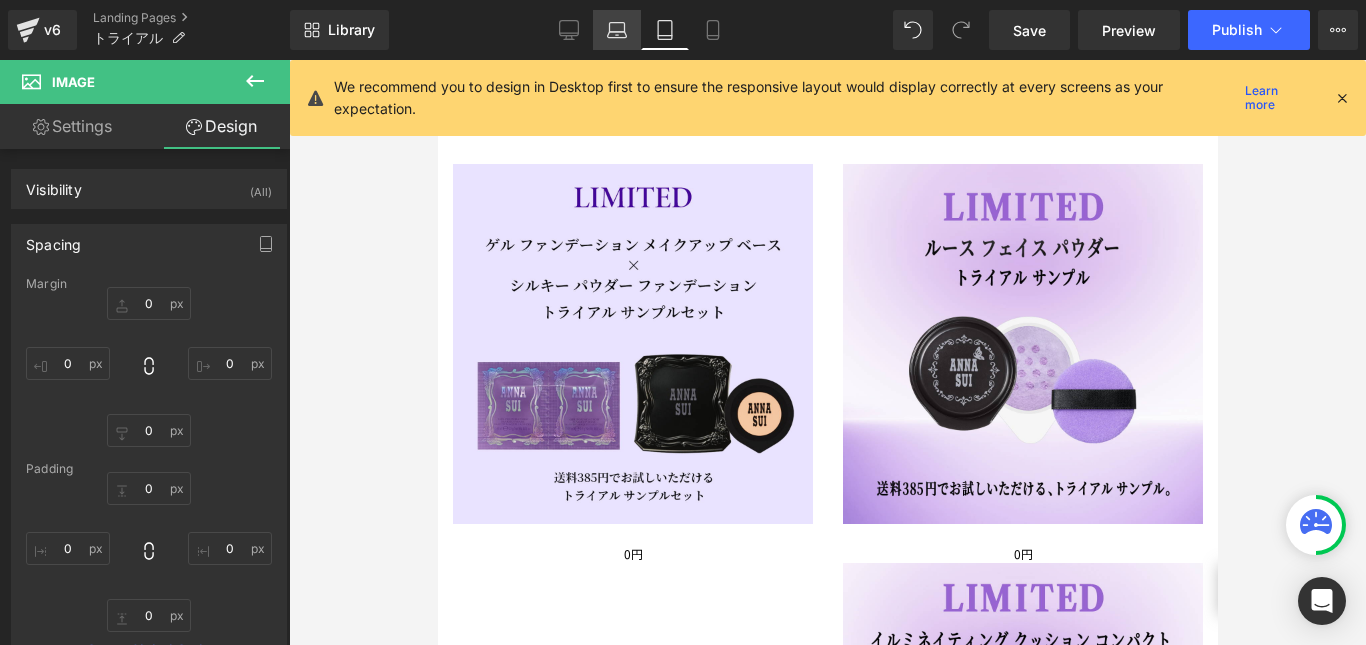 click 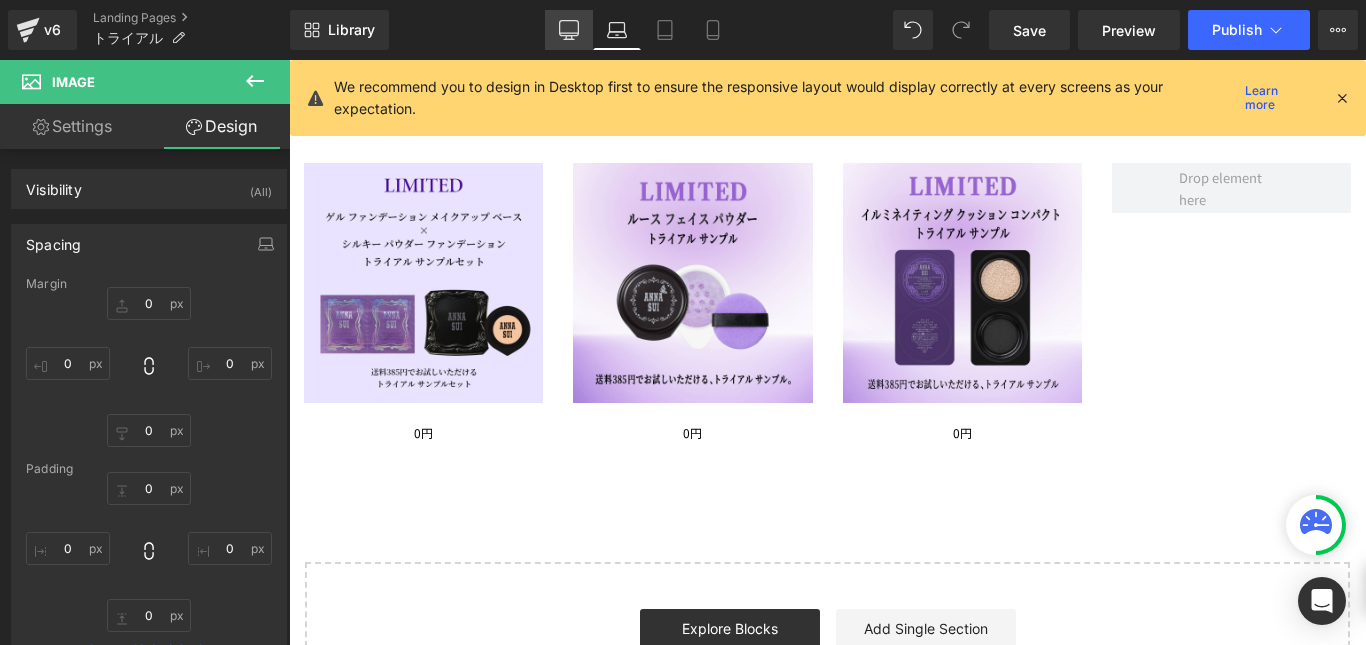 click 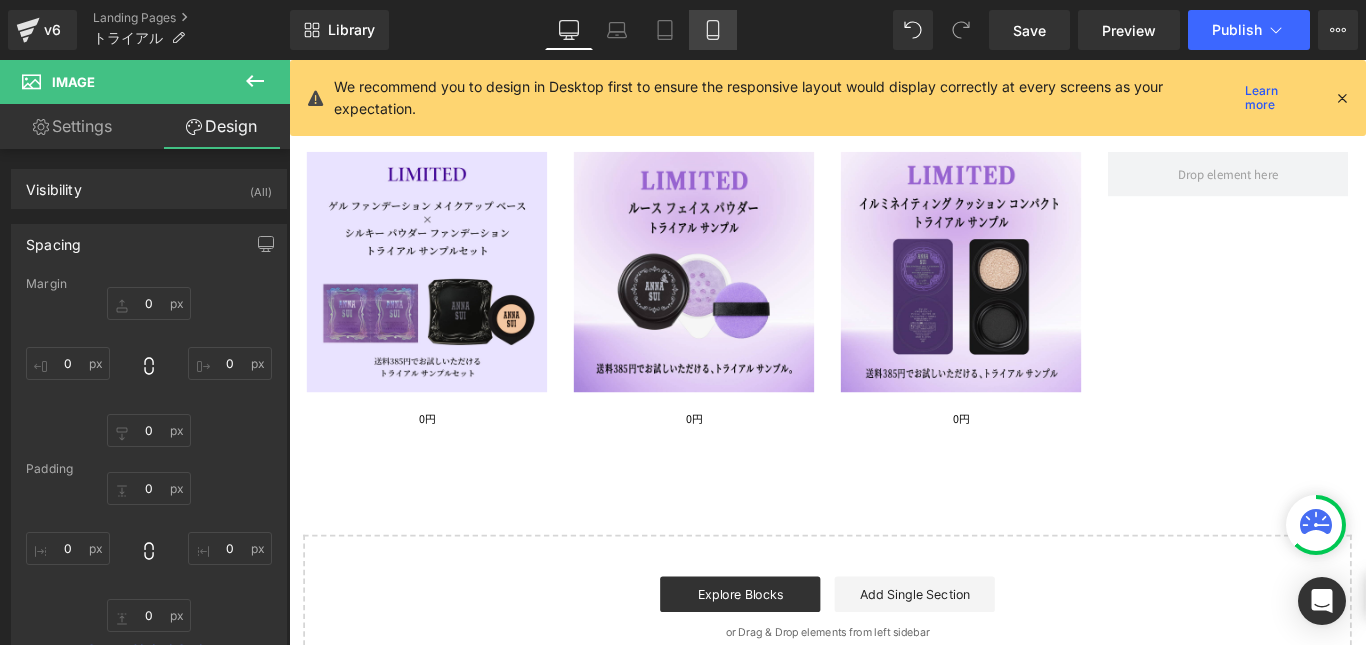 click 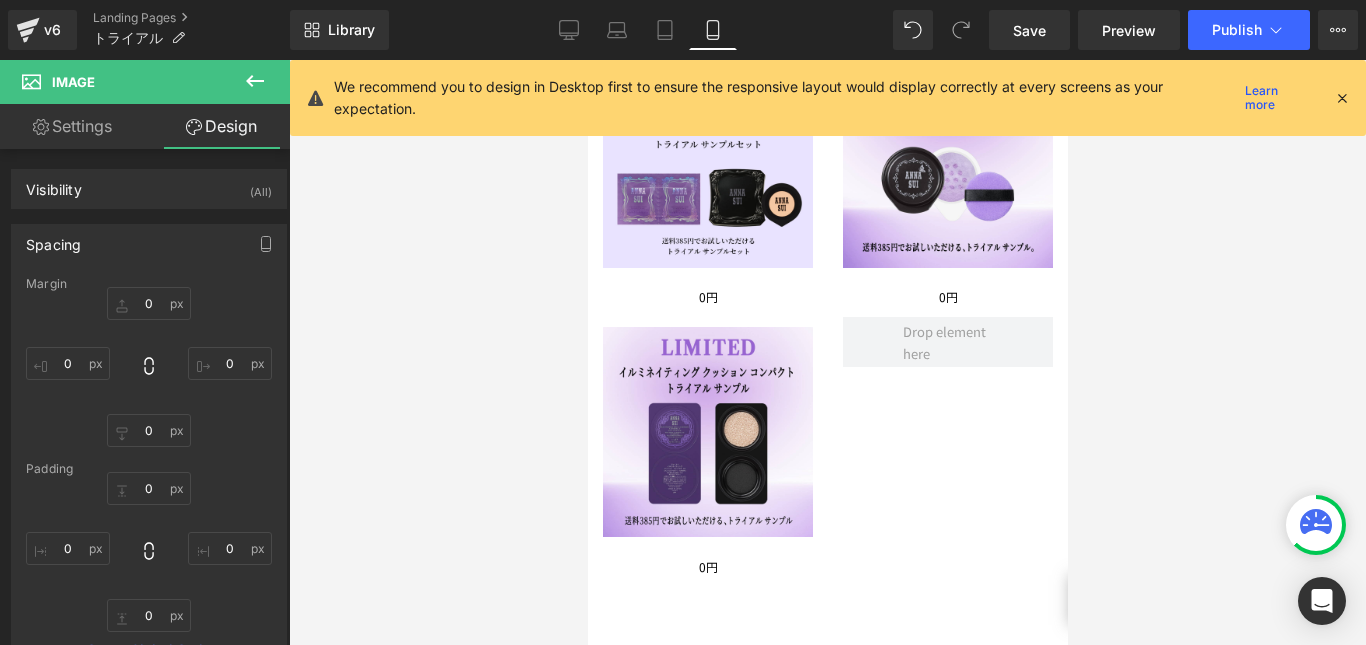 type on "0" 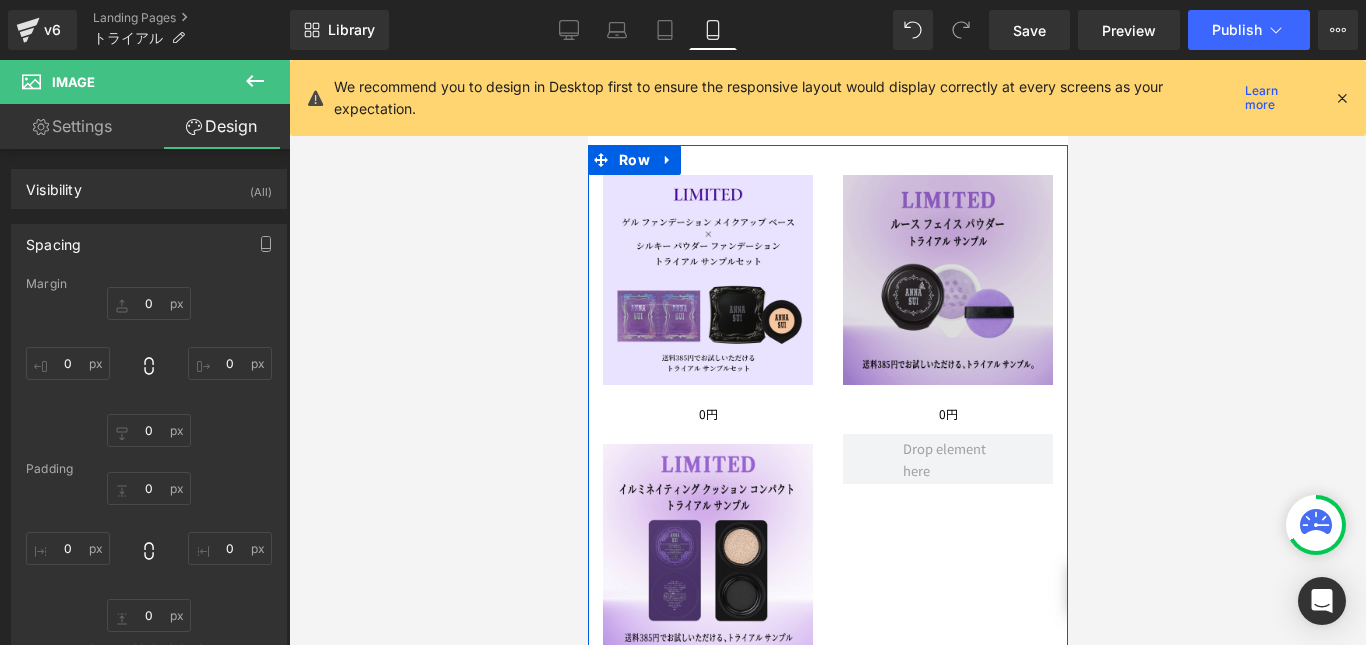 scroll, scrollTop: 200, scrollLeft: 0, axis: vertical 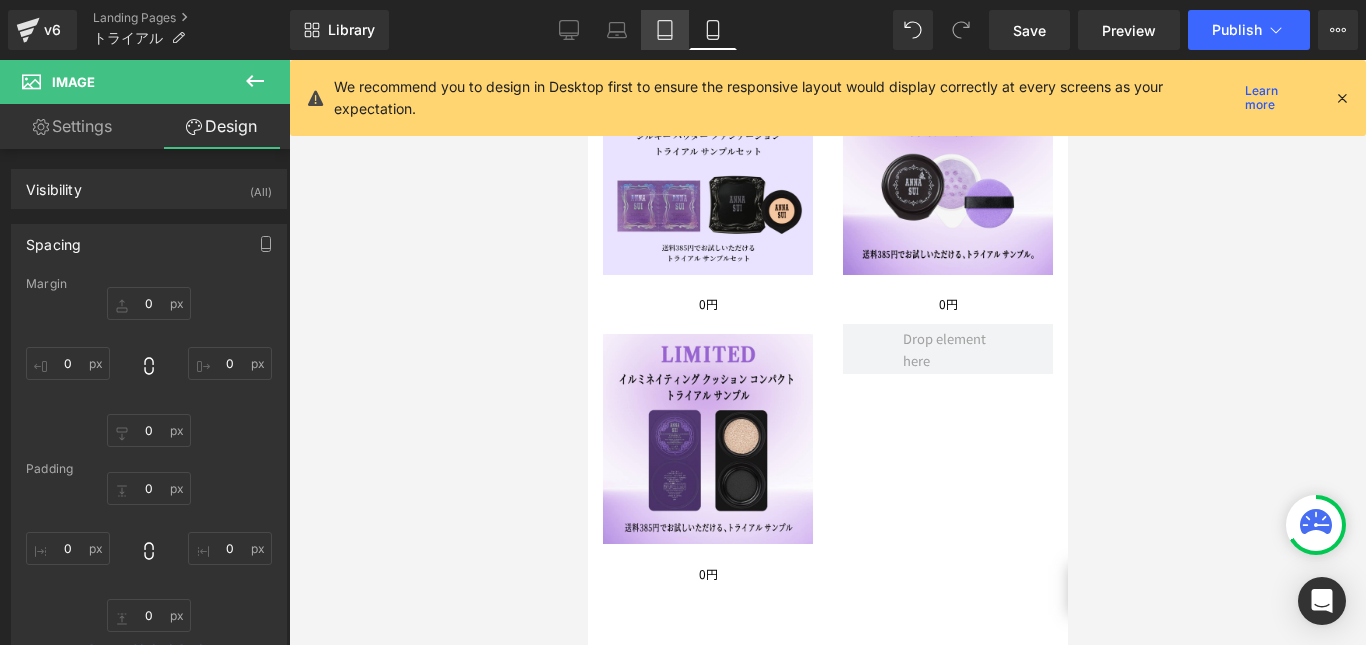 click 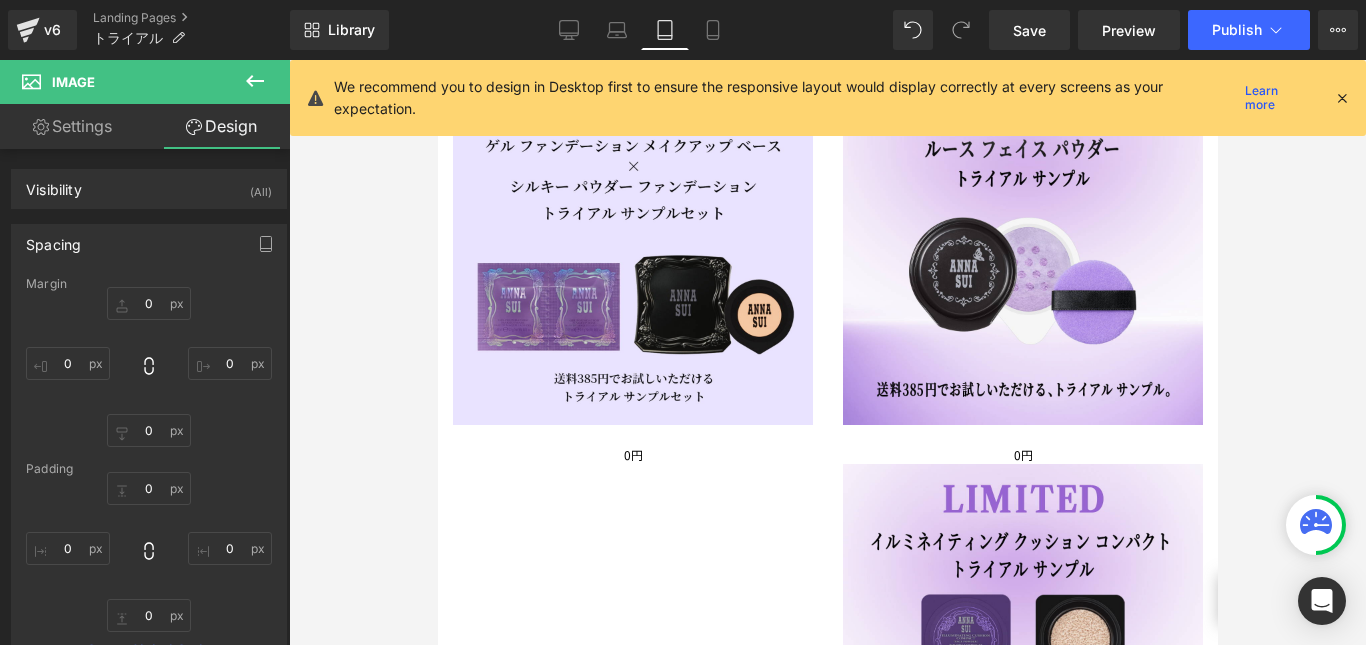 type on "0" 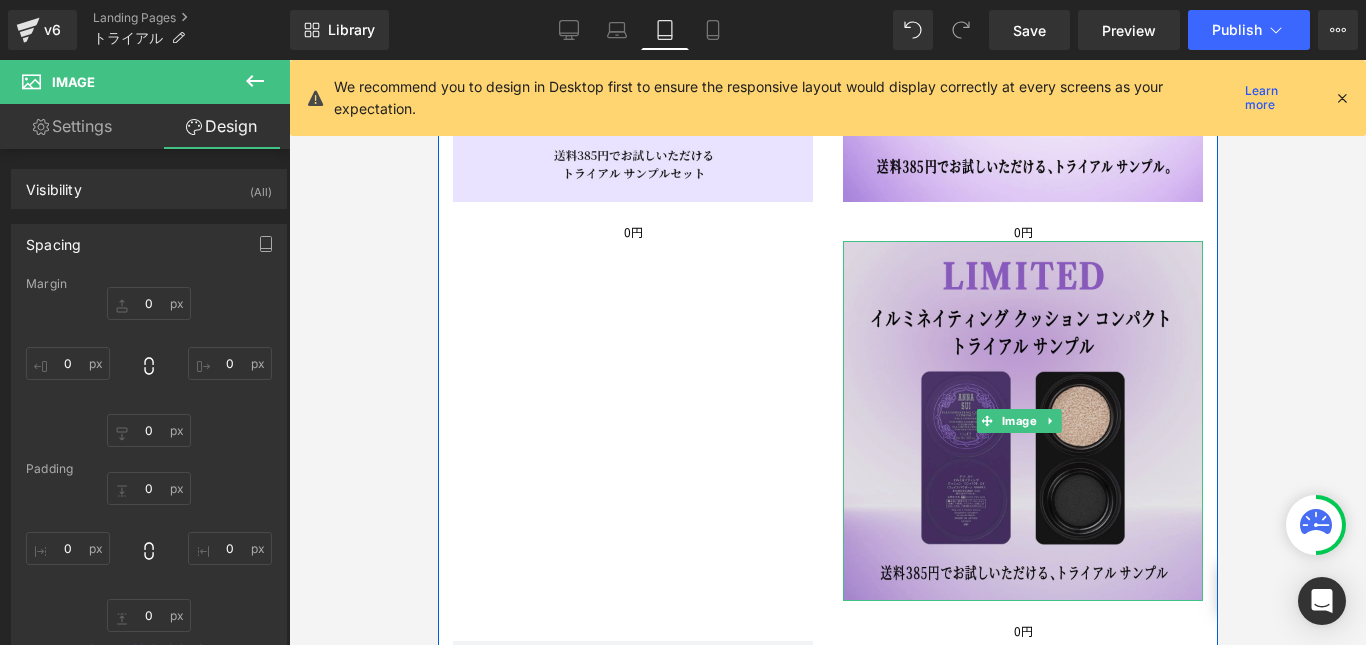 scroll, scrollTop: 300, scrollLeft: 0, axis: vertical 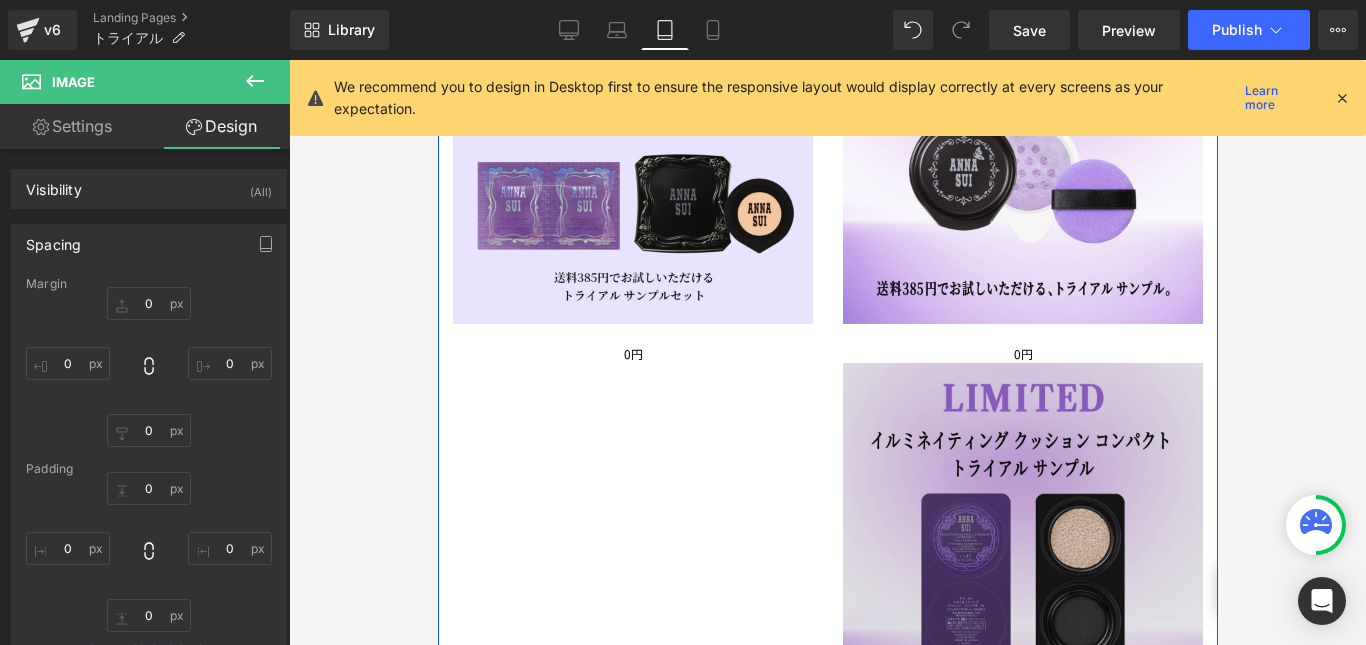 click at bounding box center (1022, 543) 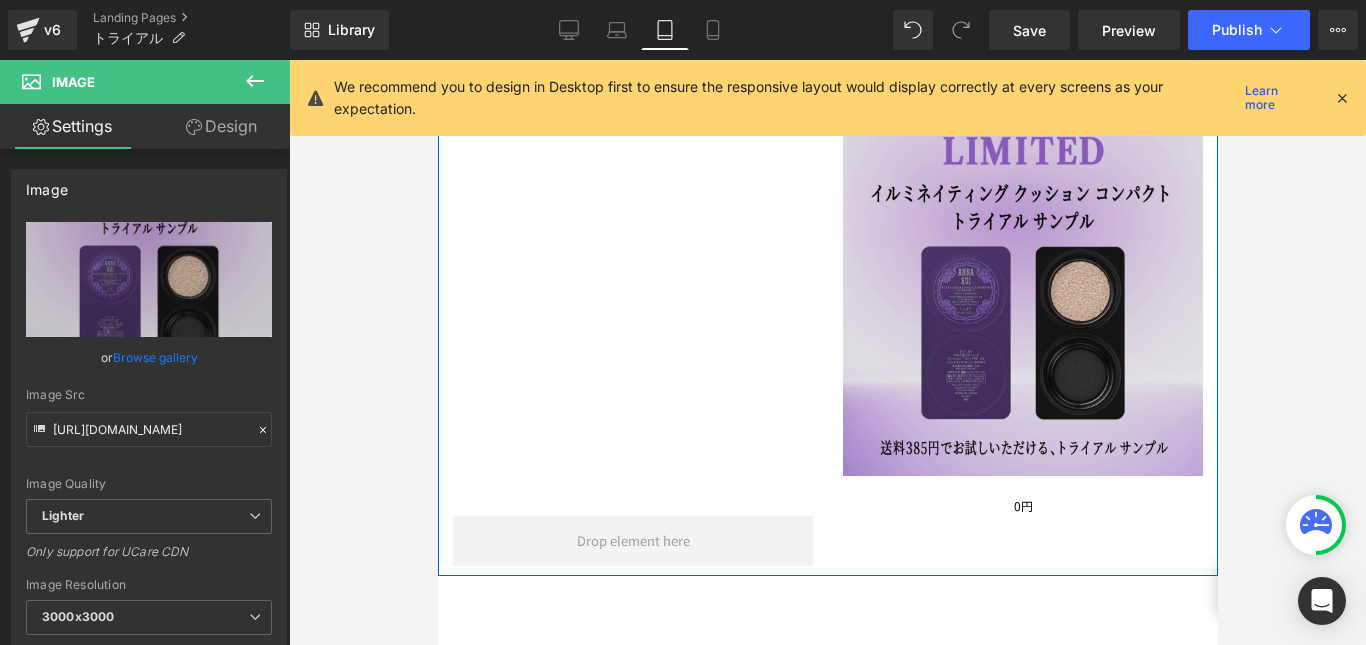 scroll, scrollTop: 500, scrollLeft: 0, axis: vertical 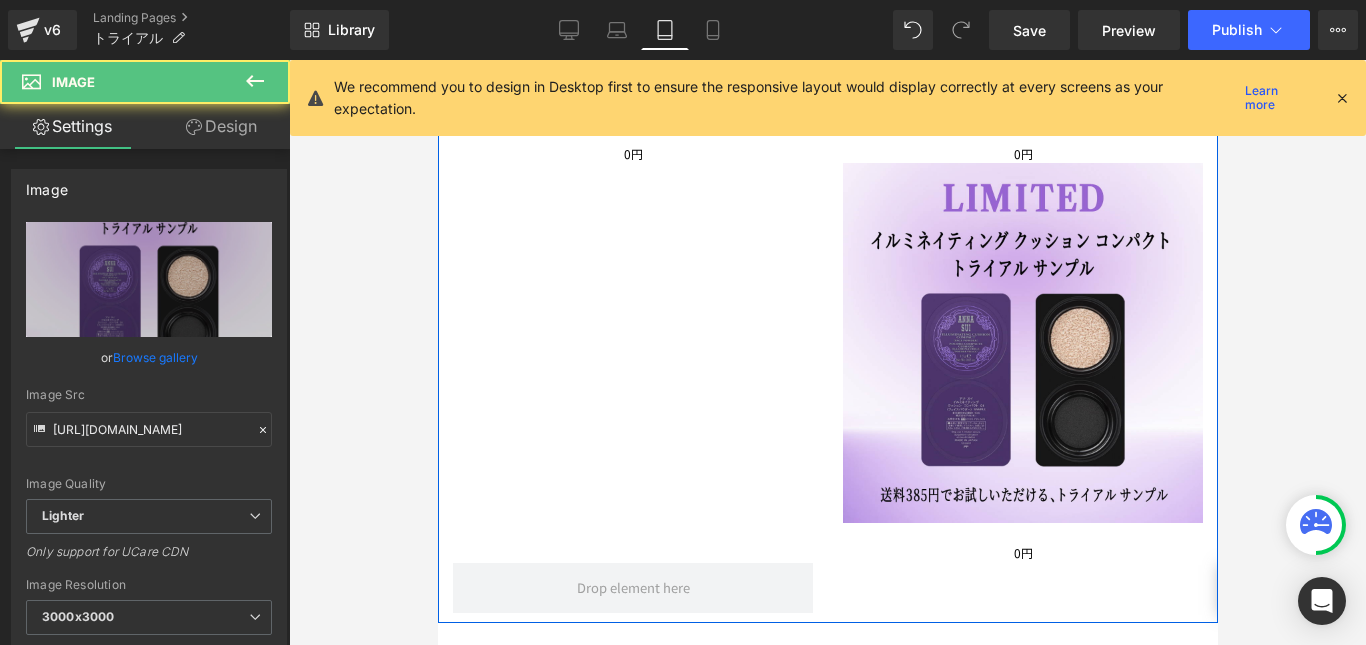 click on "Image" at bounding box center (1022, 343) 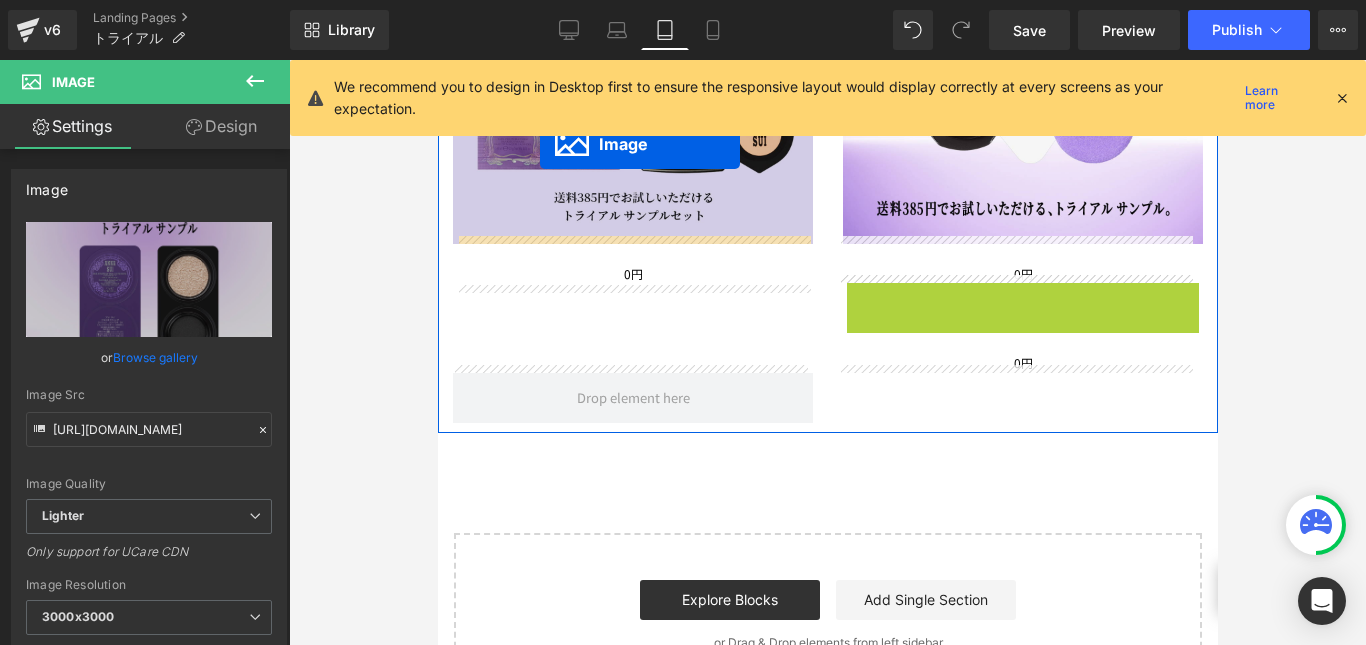 scroll, scrollTop: 320, scrollLeft: 0, axis: vertical 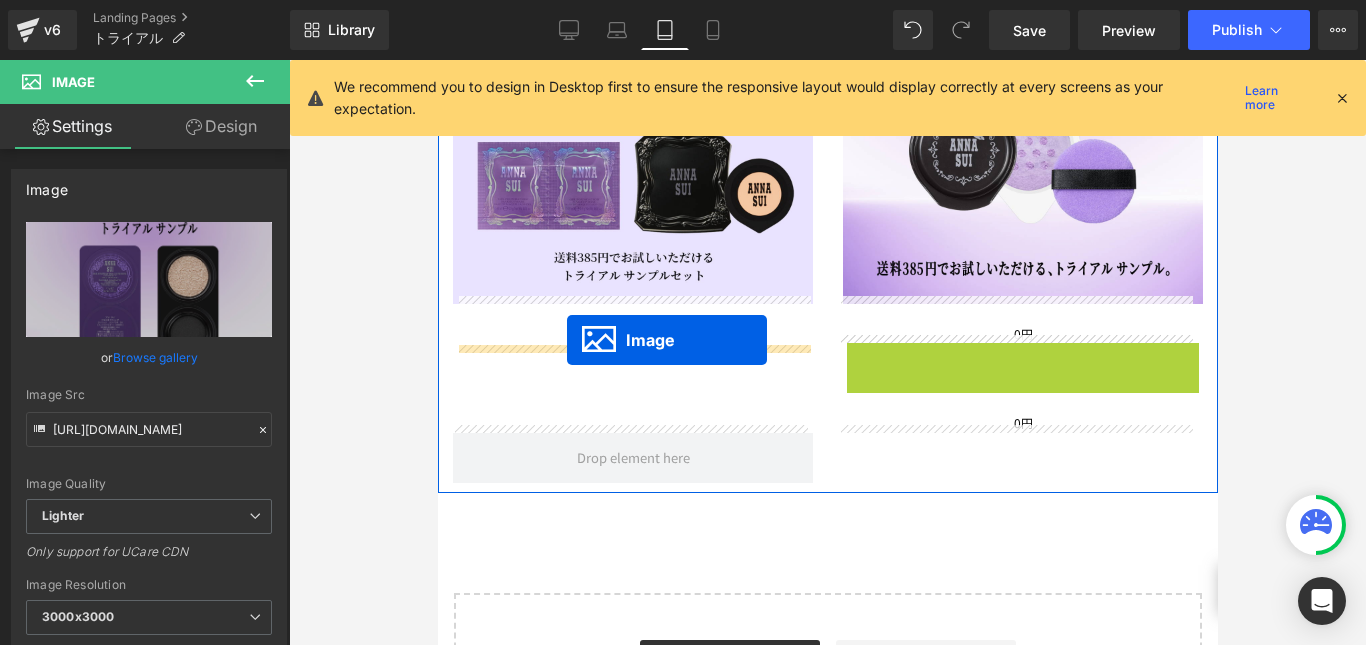 drag, startPoint x: 977, startPoint y: 329, endPoint x: 566, endPoint y: 340, distance: 411.1472 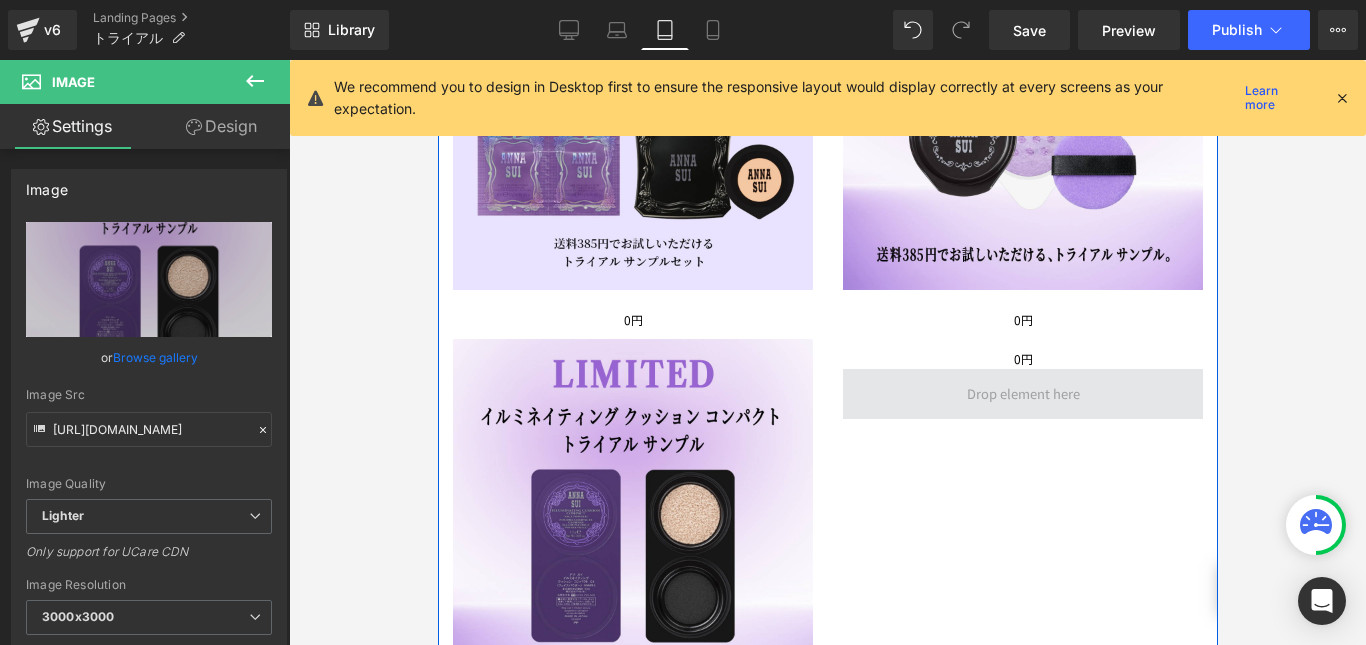 scroll, scrollTop: 420, scrollLeft: 0, axis: vertical 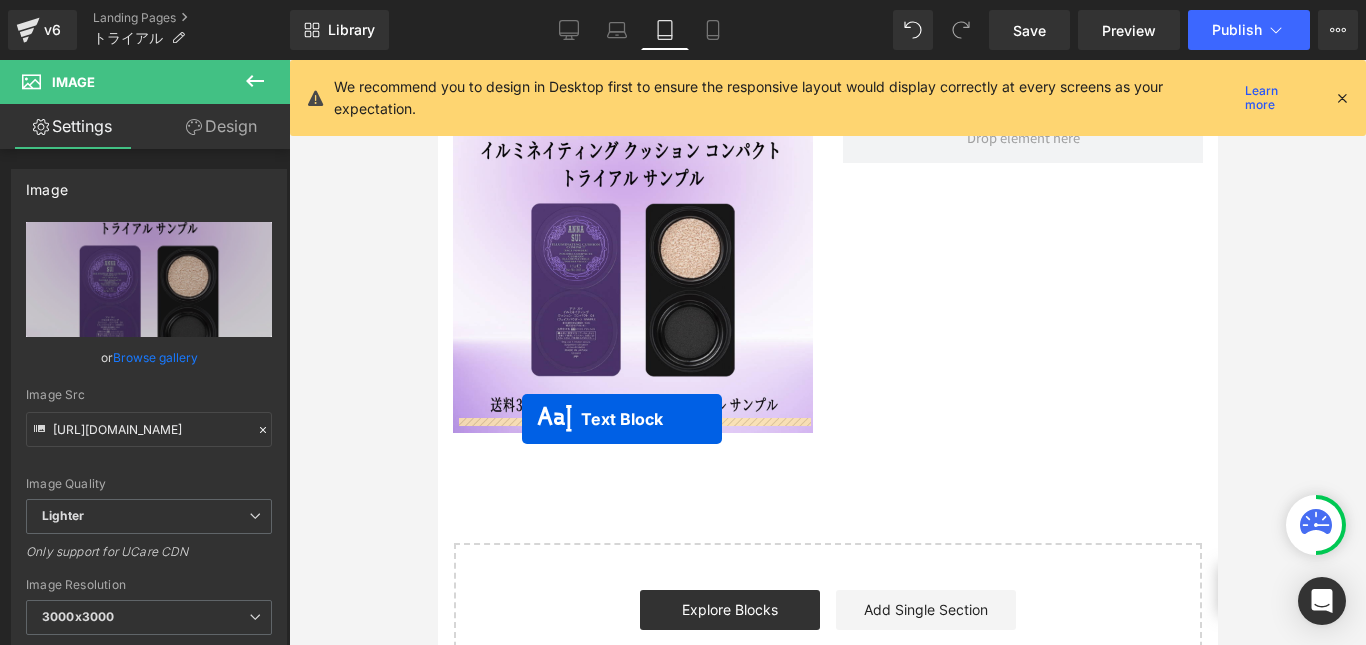 drag, startPoint x: 953, startPoint y: 252, endPoint x: 521, endPoint y: 419, distance: 463.1555 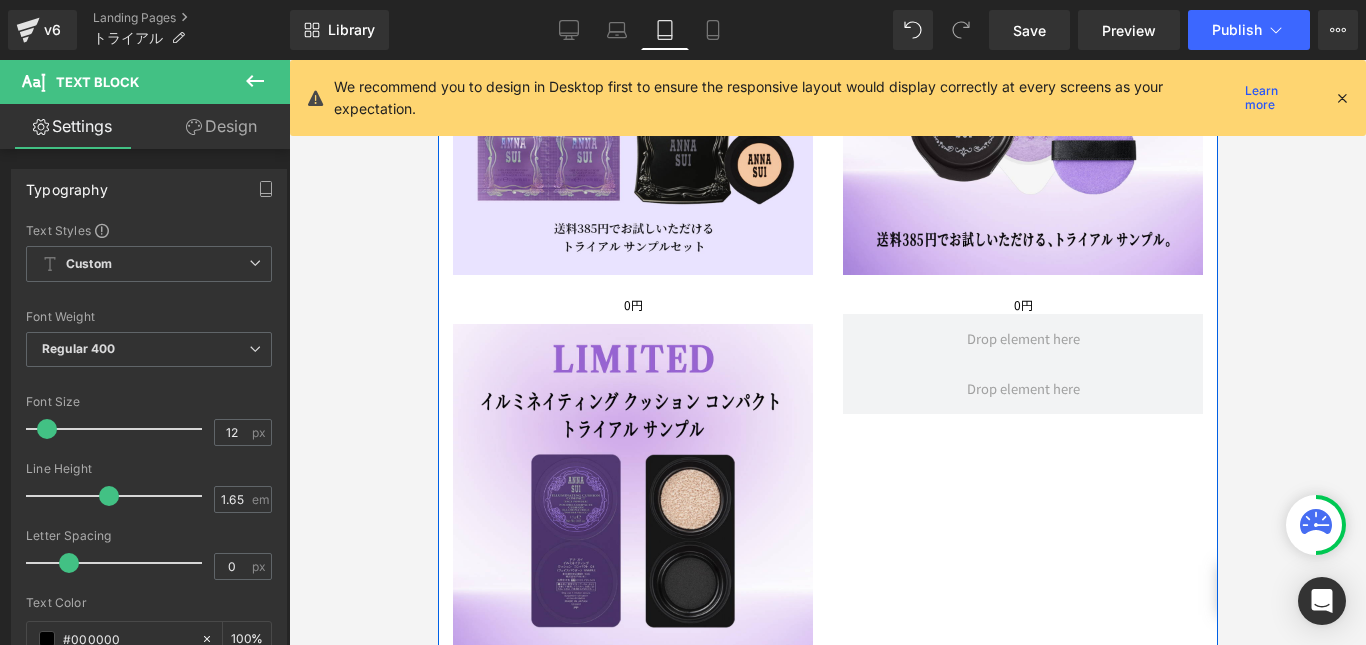 scroll, scrollTop: 300, scrollLeft: 0, axis: vertical 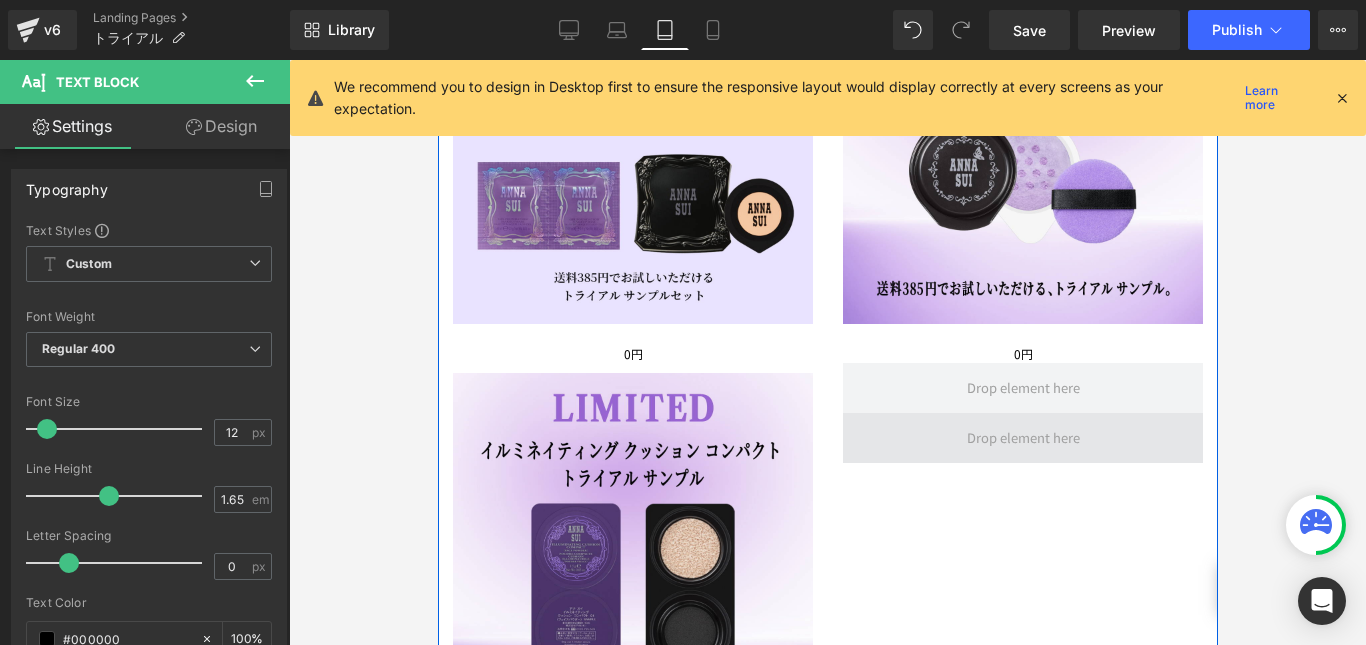 click at bounding box center [1022, 438] 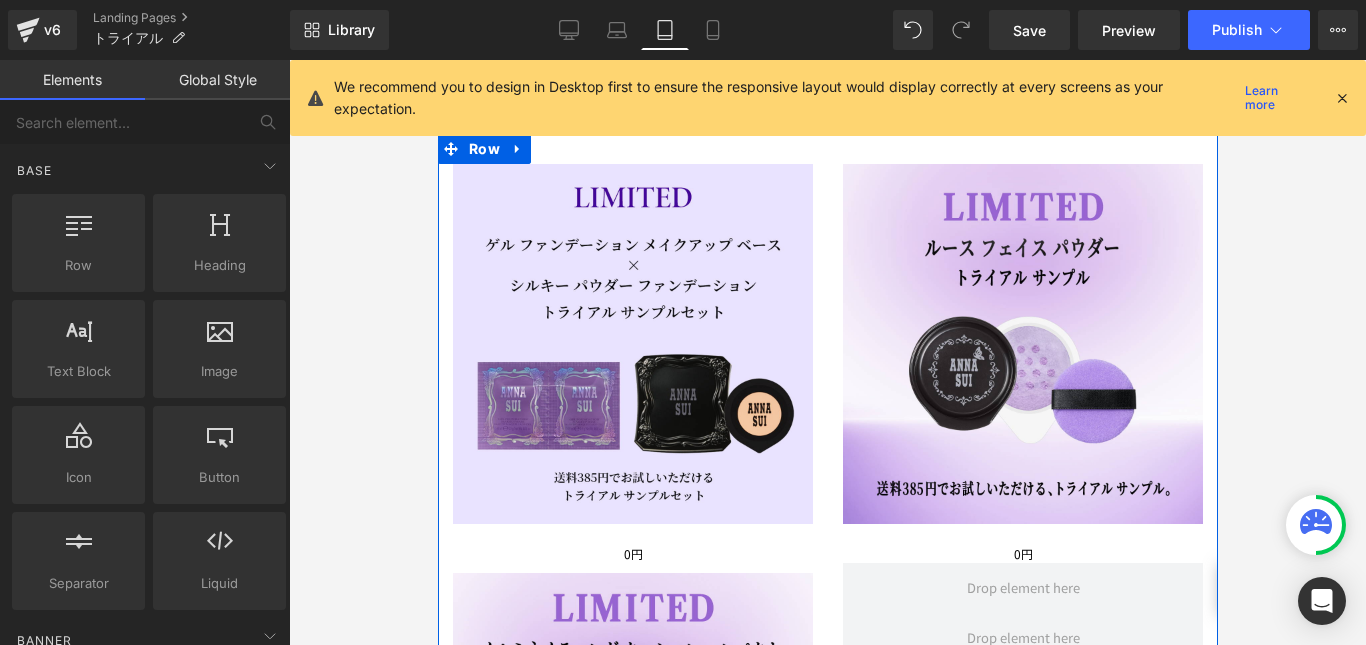 scroll, scrollTop: 0, scrollLeft: 0, axis: both 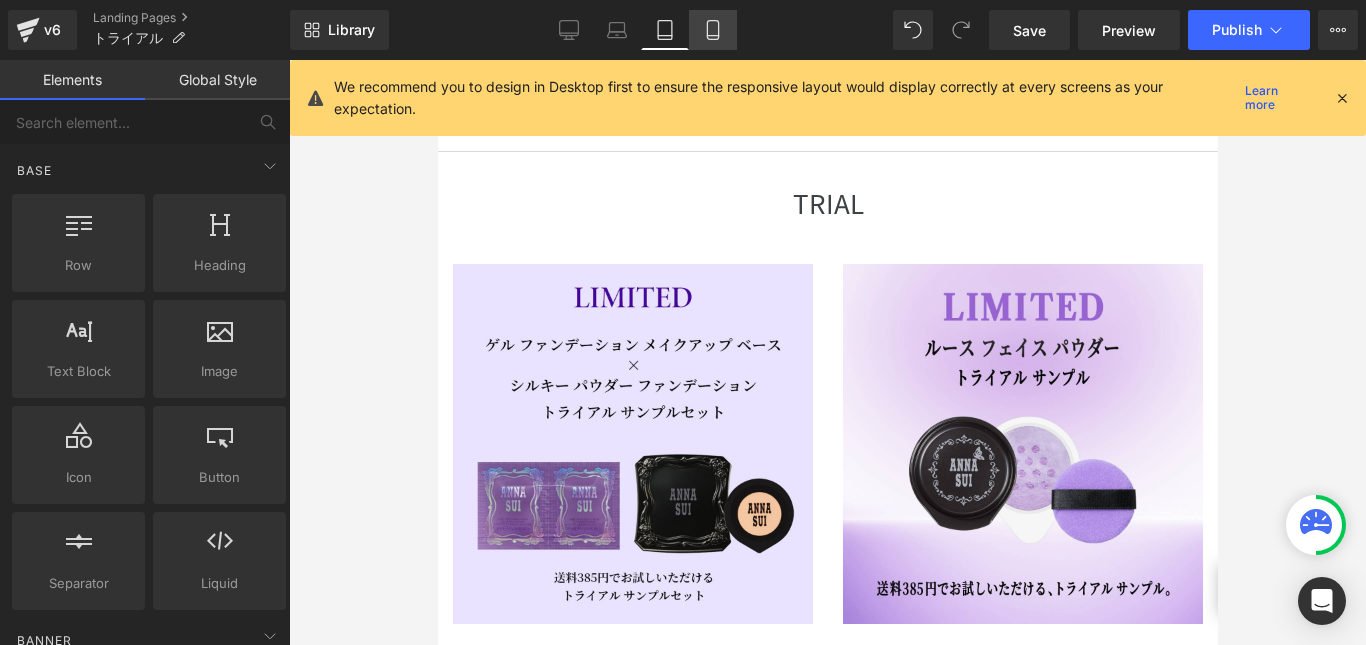 click 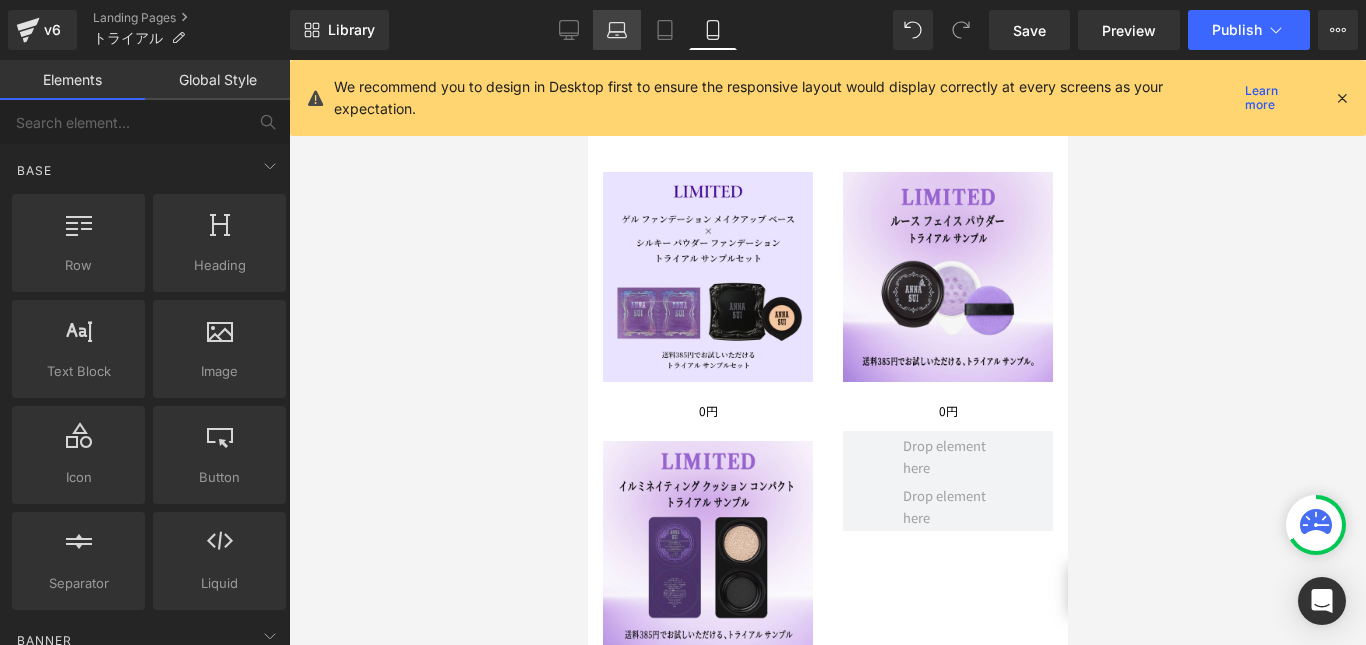 click 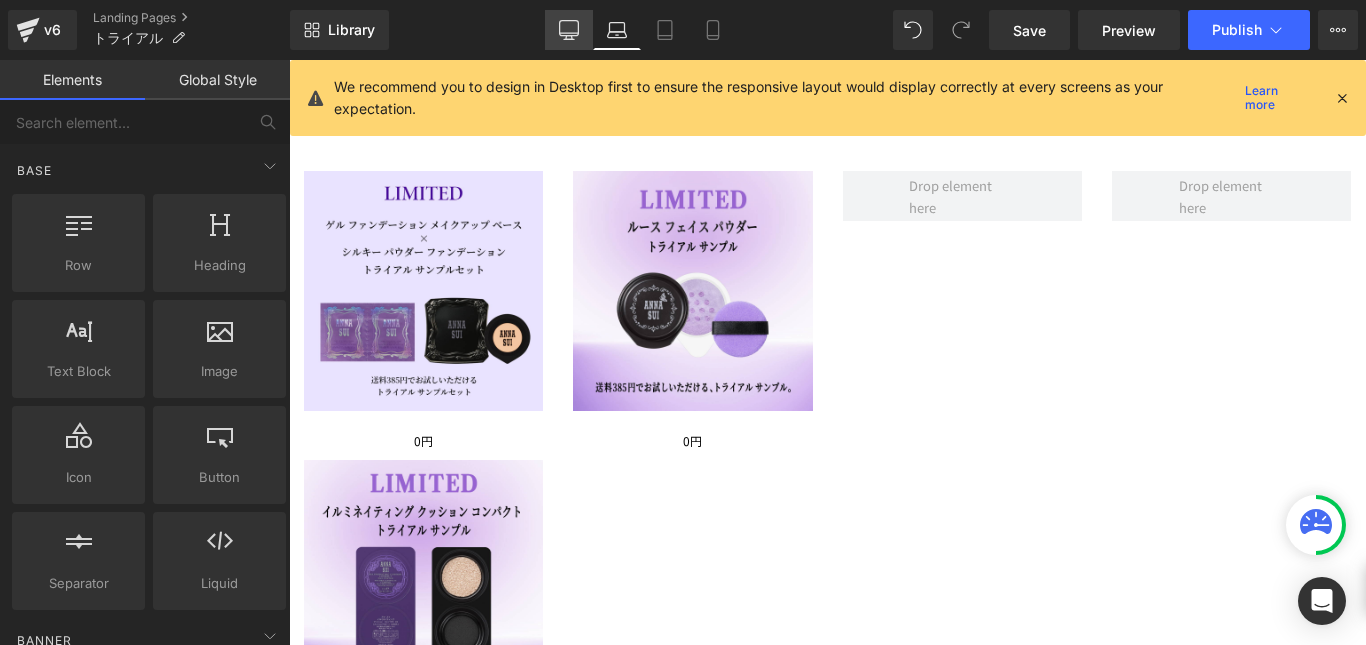 click 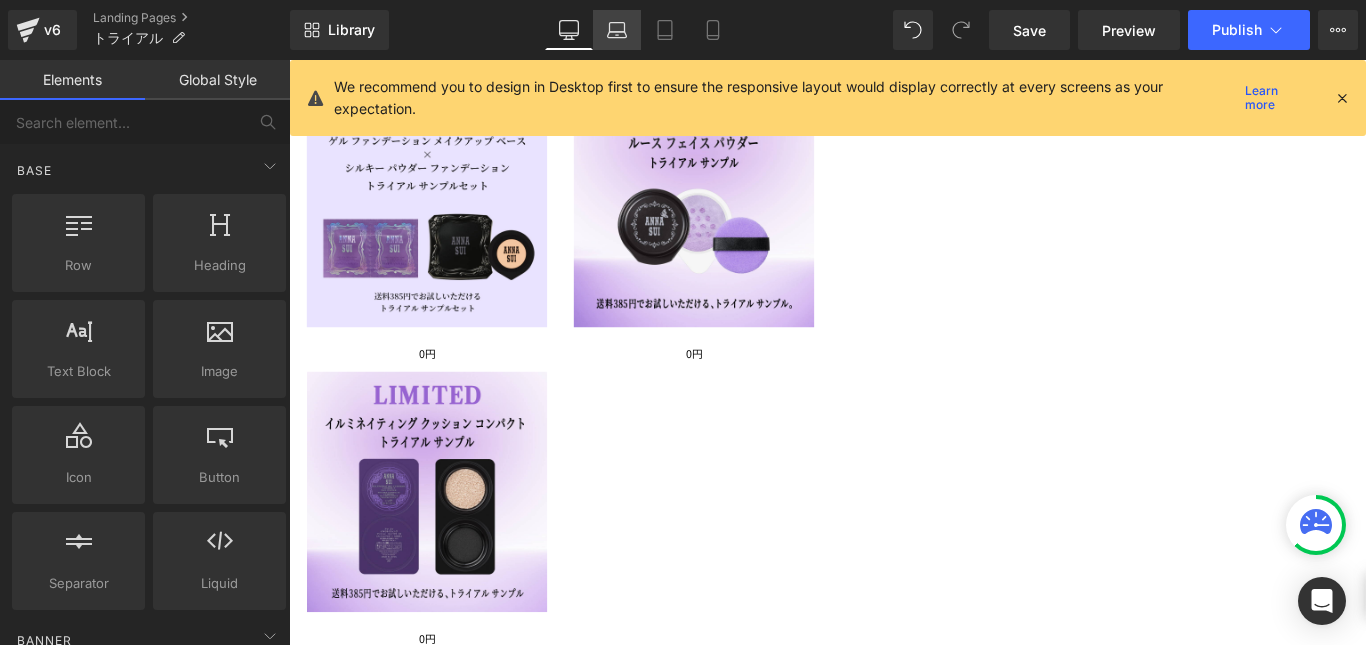 click 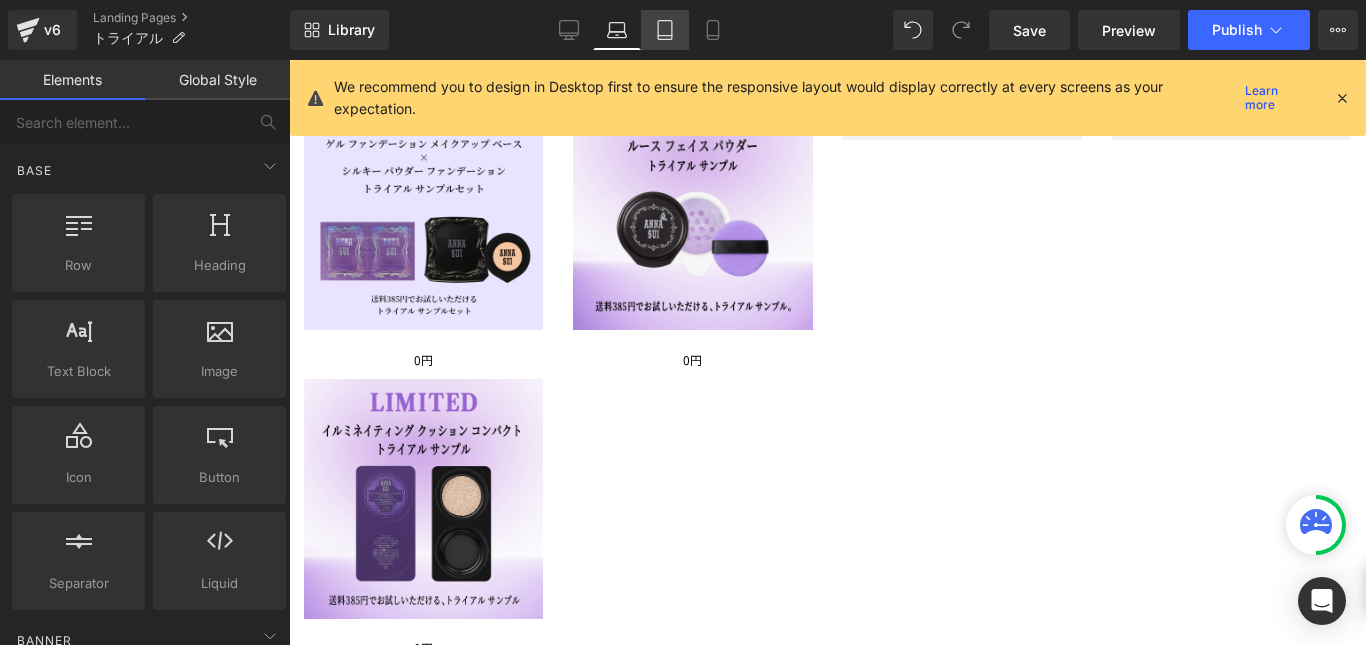 click 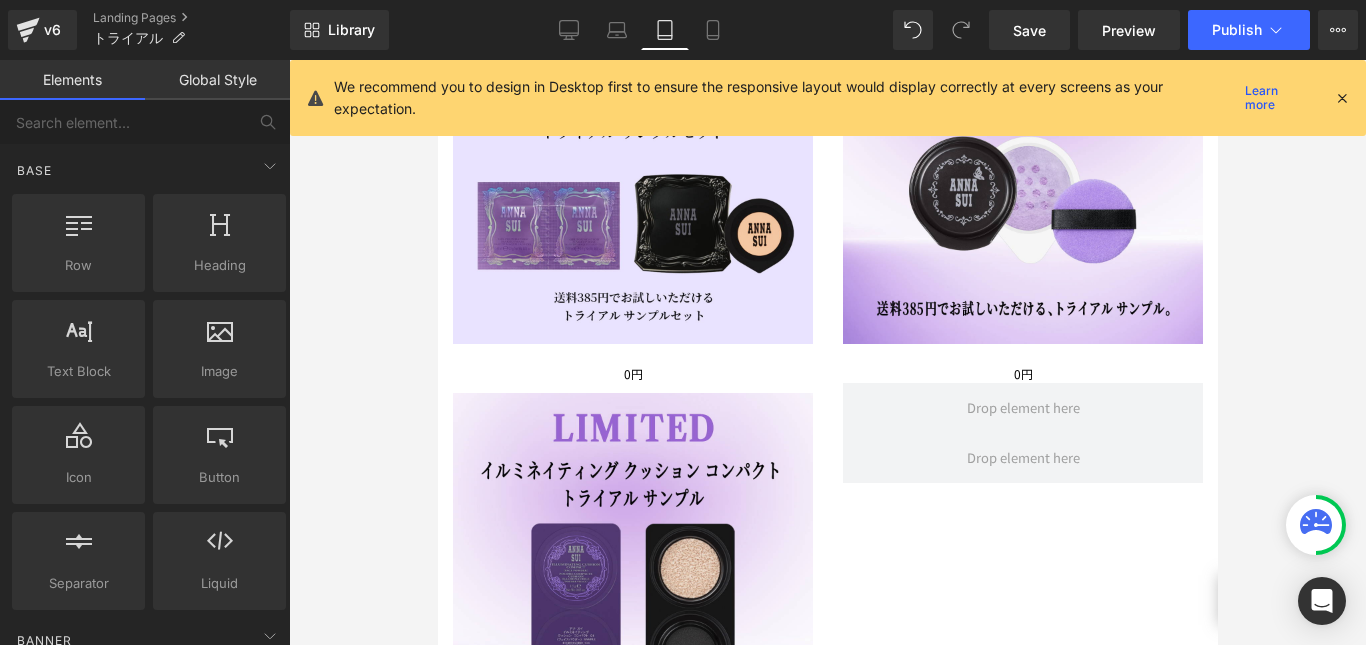 scroll, scrollTop: 174, scrollLeft: 0, axis: vertical 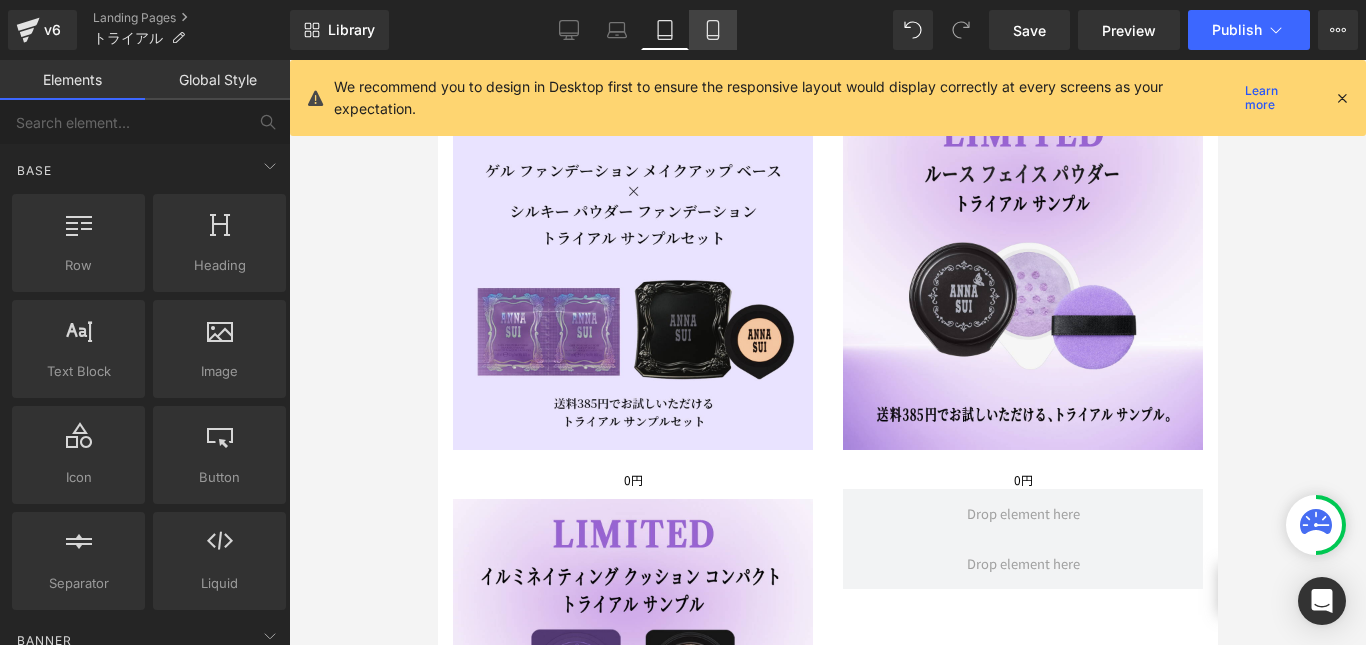 click 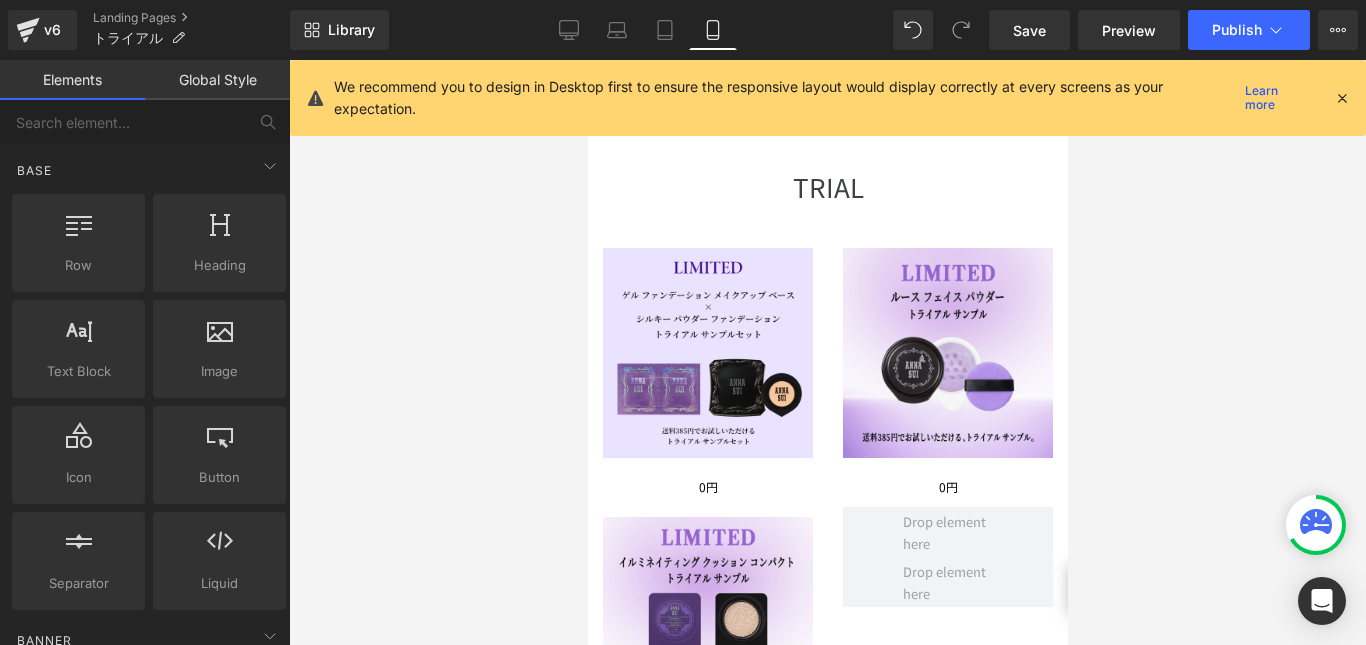 scroll, scrollTop: 0, scrollLeft: 0, axis: both 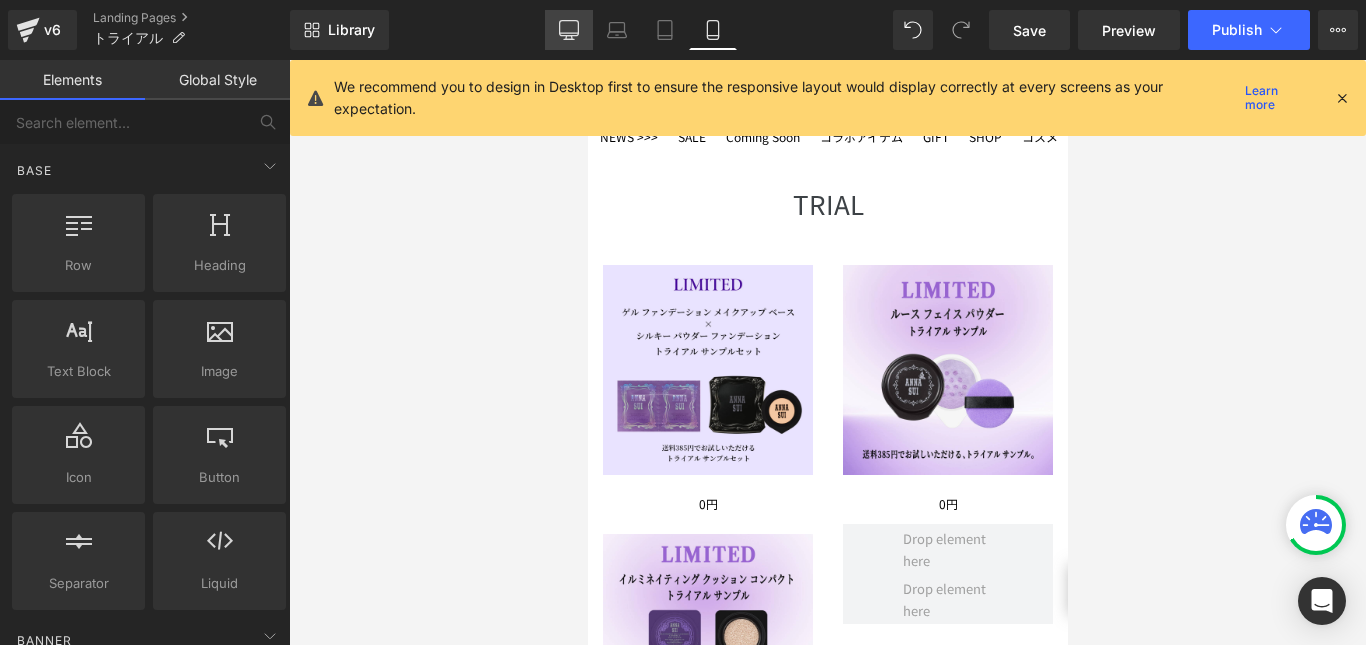 click 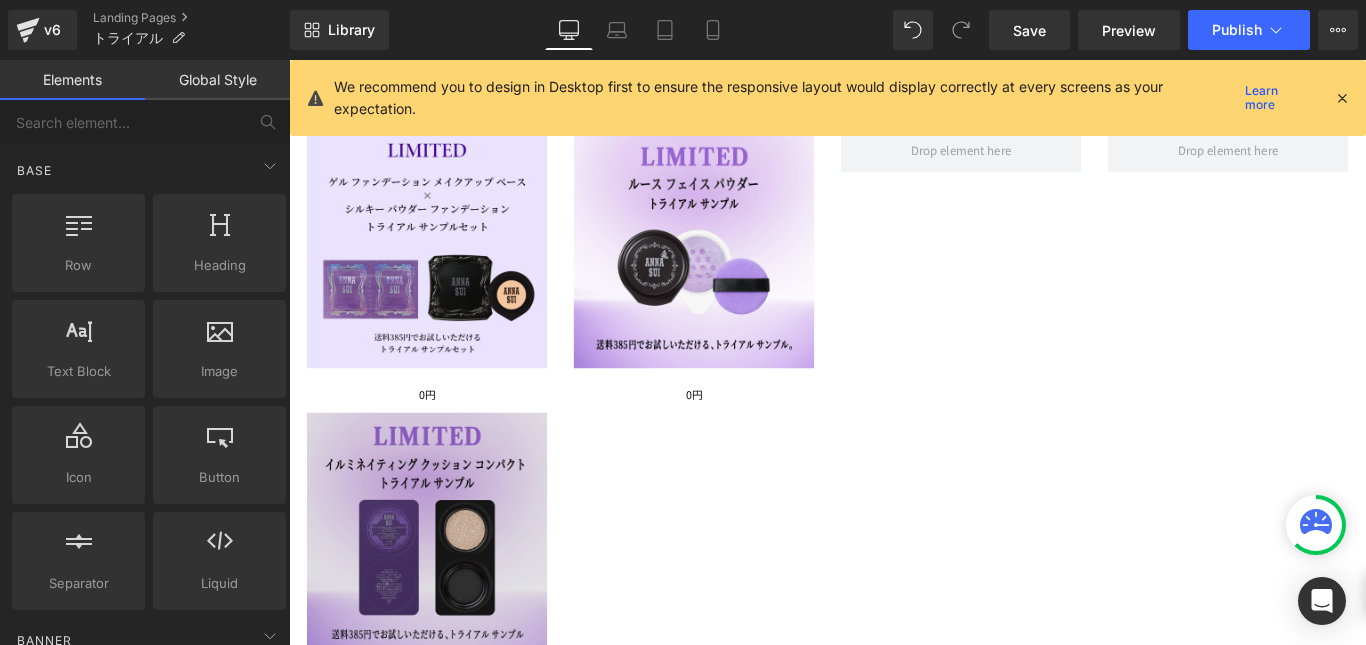scroll, scrollTop: 200, scrollLeft: 0, axis: vertical 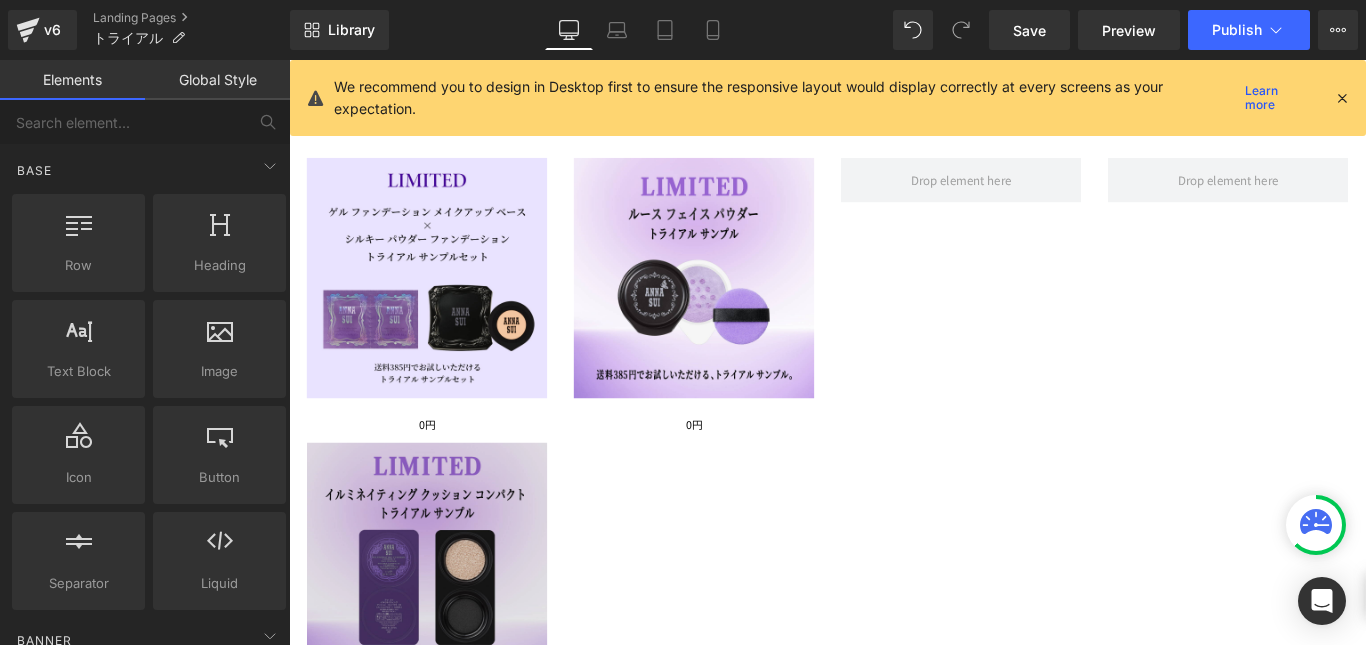 click at bounding box center [444, 625] 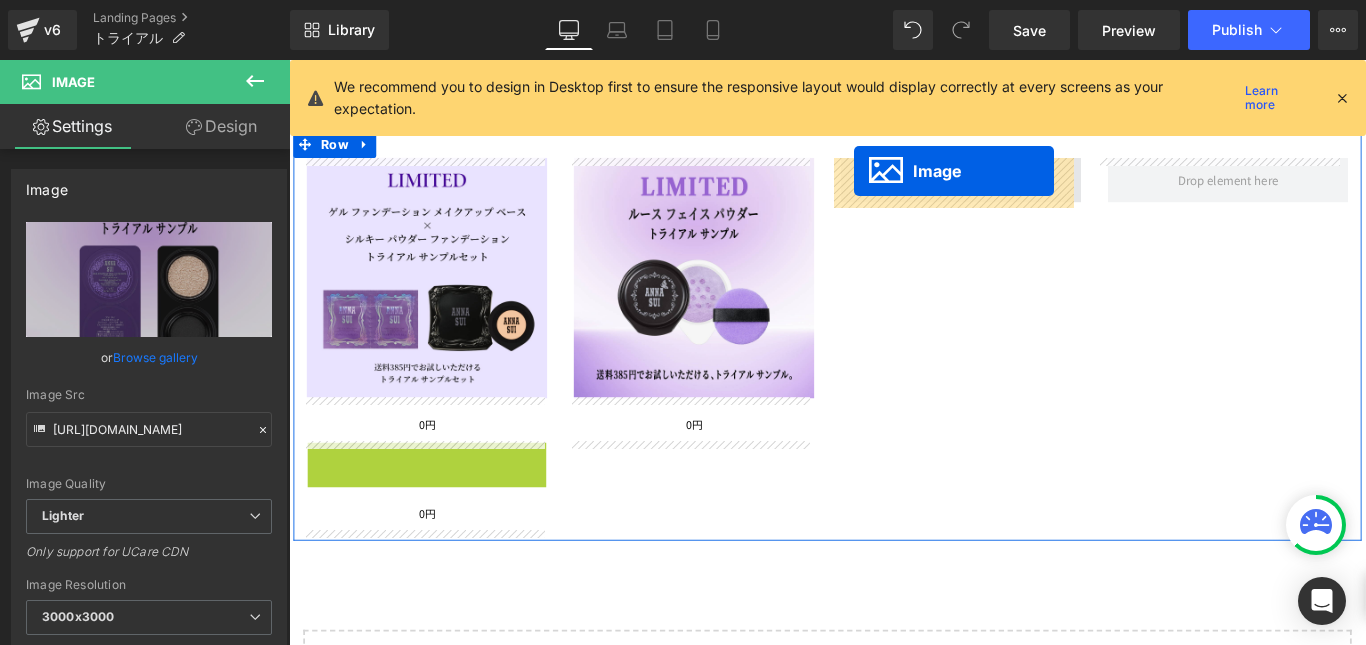 drag, startPoint x: 403, startPoint y: 622, endPoint x: 924, endPoint y: 185, distance: 680.0073 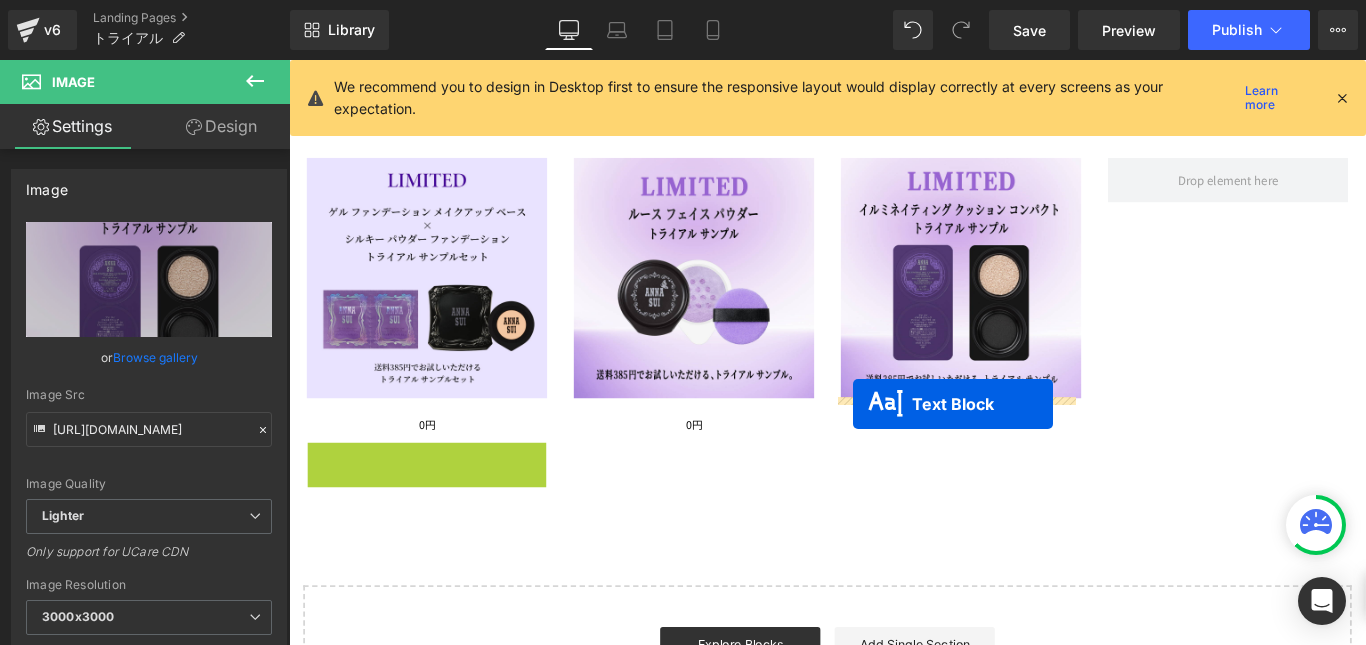 drag, startPoint x: 382, startPoint y: 511, endPoint x: 923, endPoint y: 447, distance: 544.7724 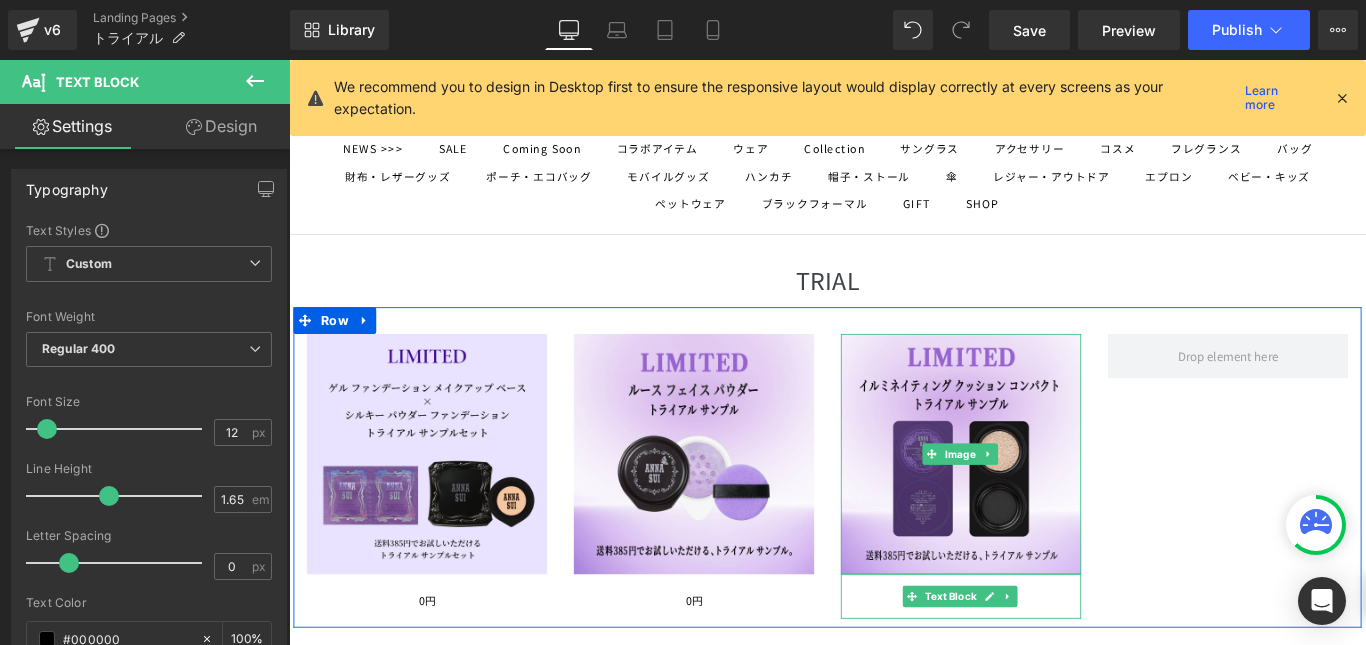scroll, scrollTop: 0, scrollLeft: 0, axis: both 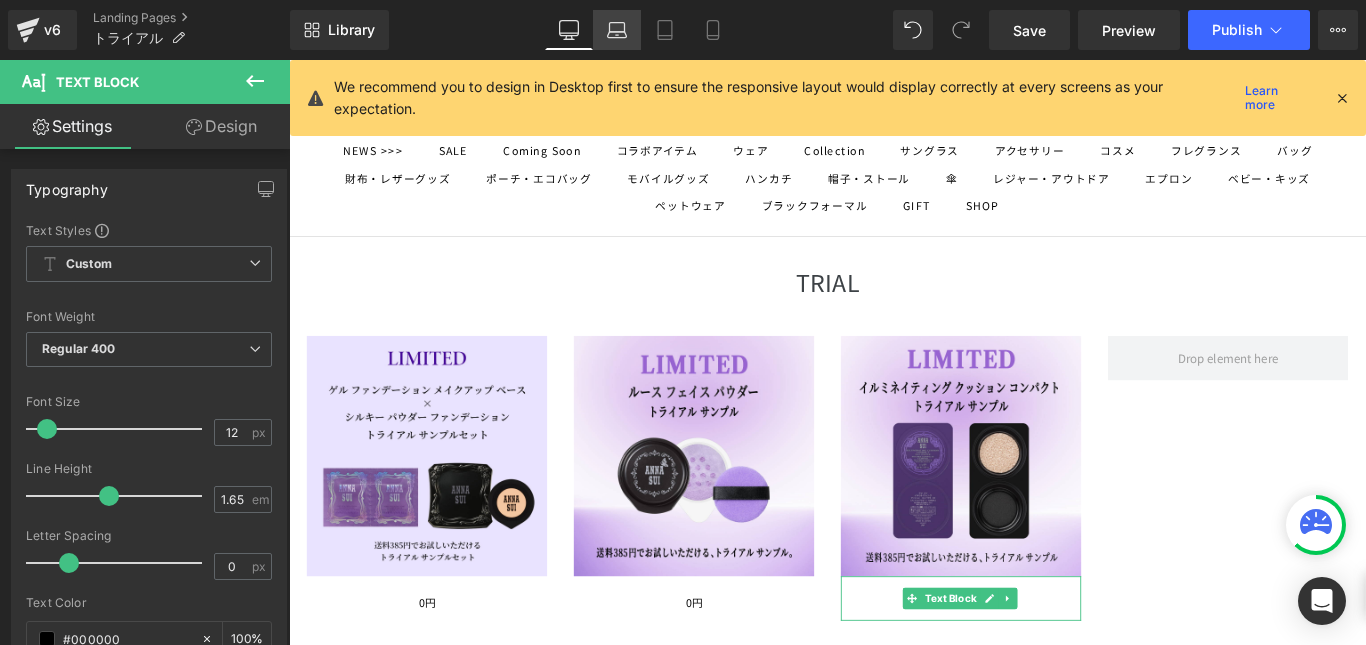 click 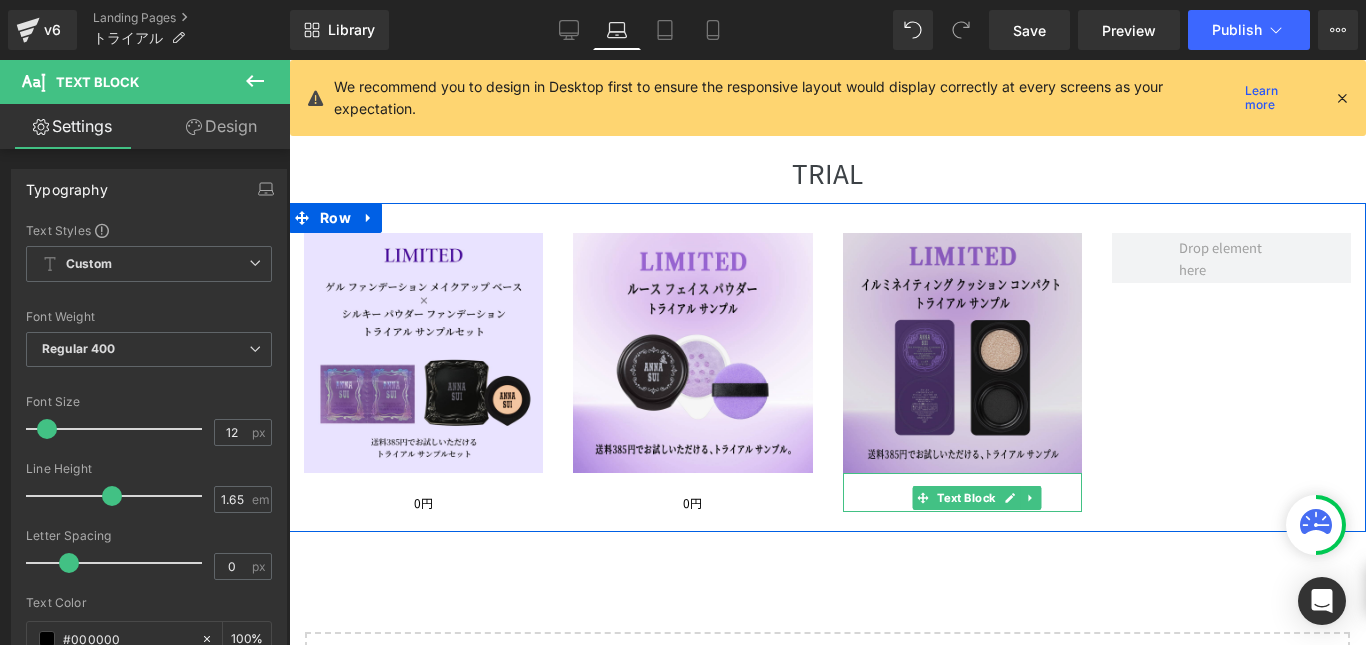 scroll, scrollTop: 200, scrollLeft: 0, axis: vertical 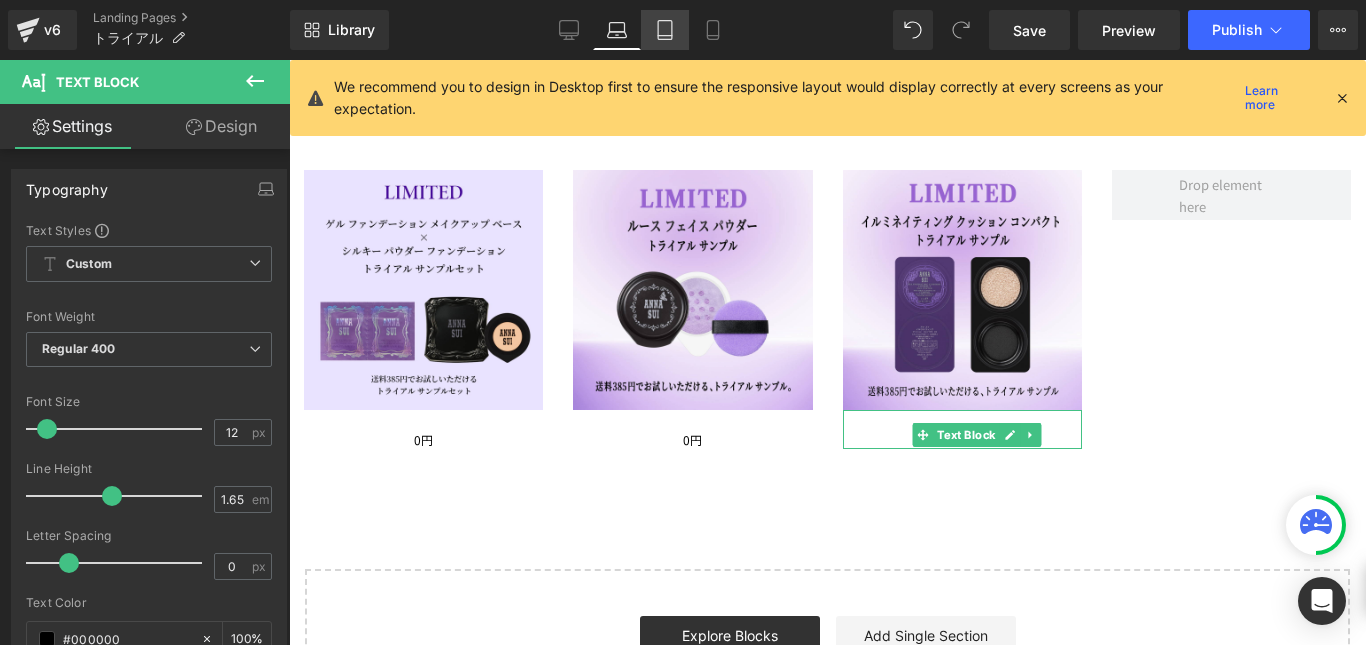 click 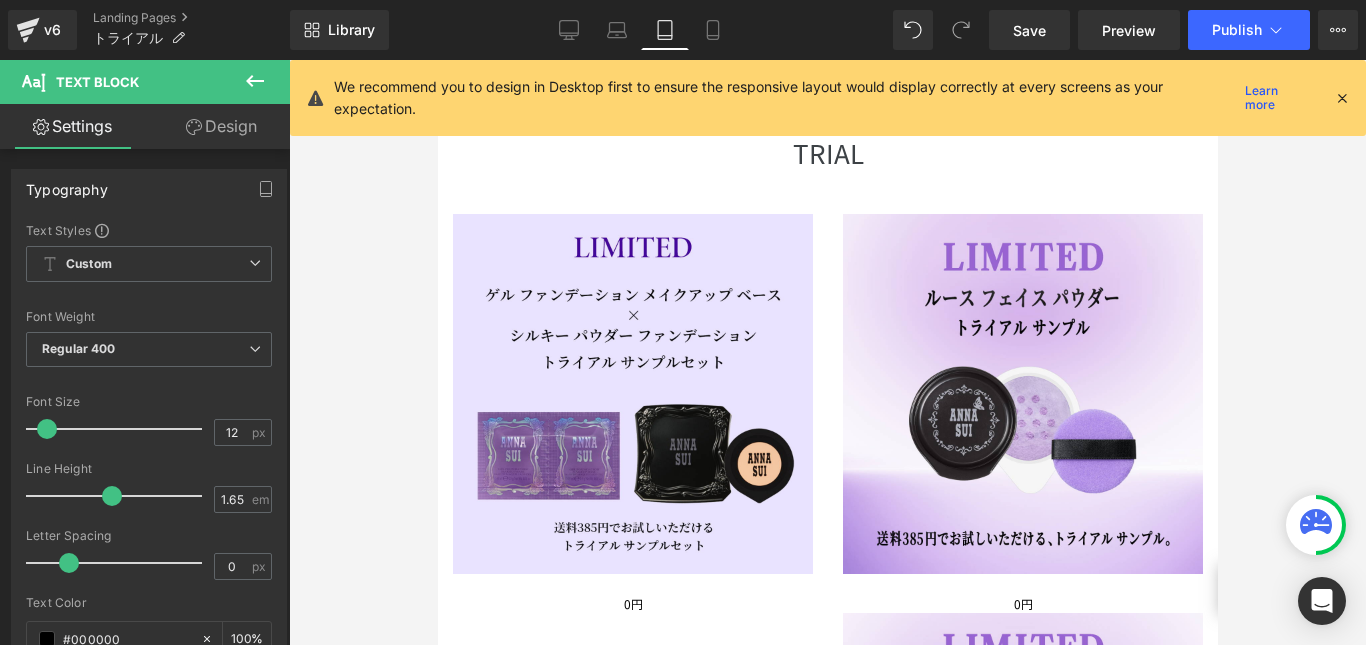 scroll, scrollTop: 2, scrollLeft: 0, axis: vertical 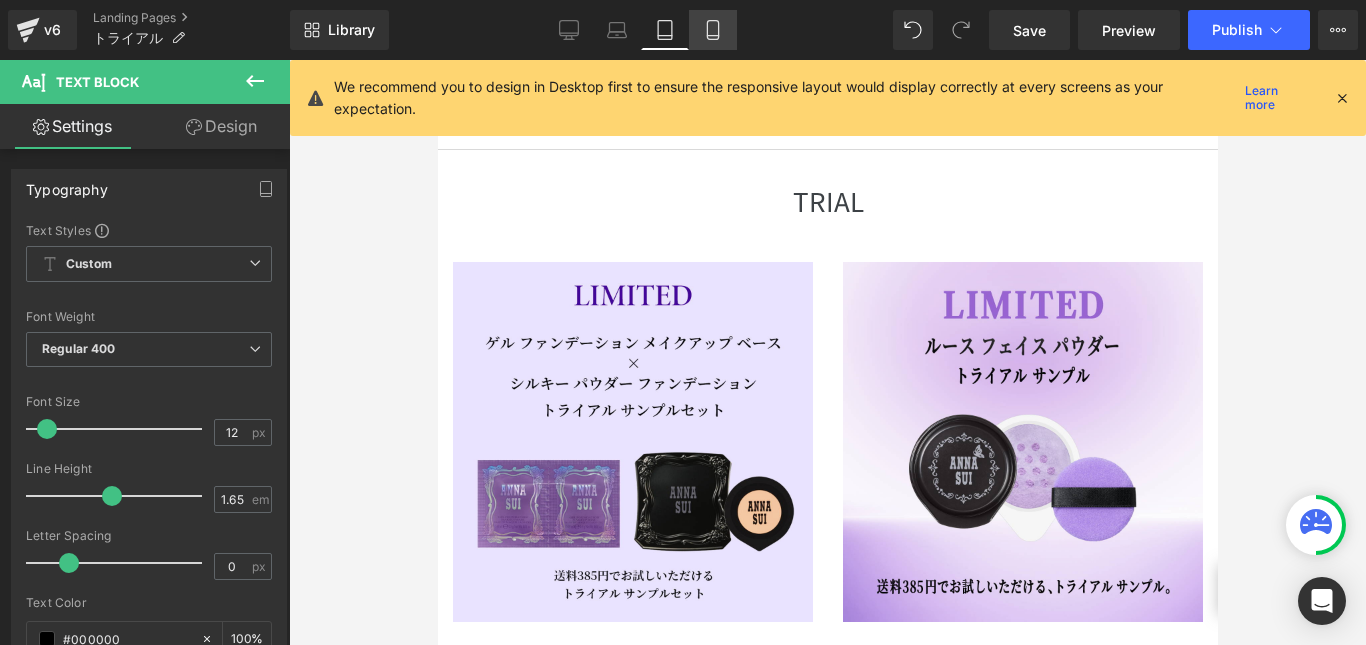 click 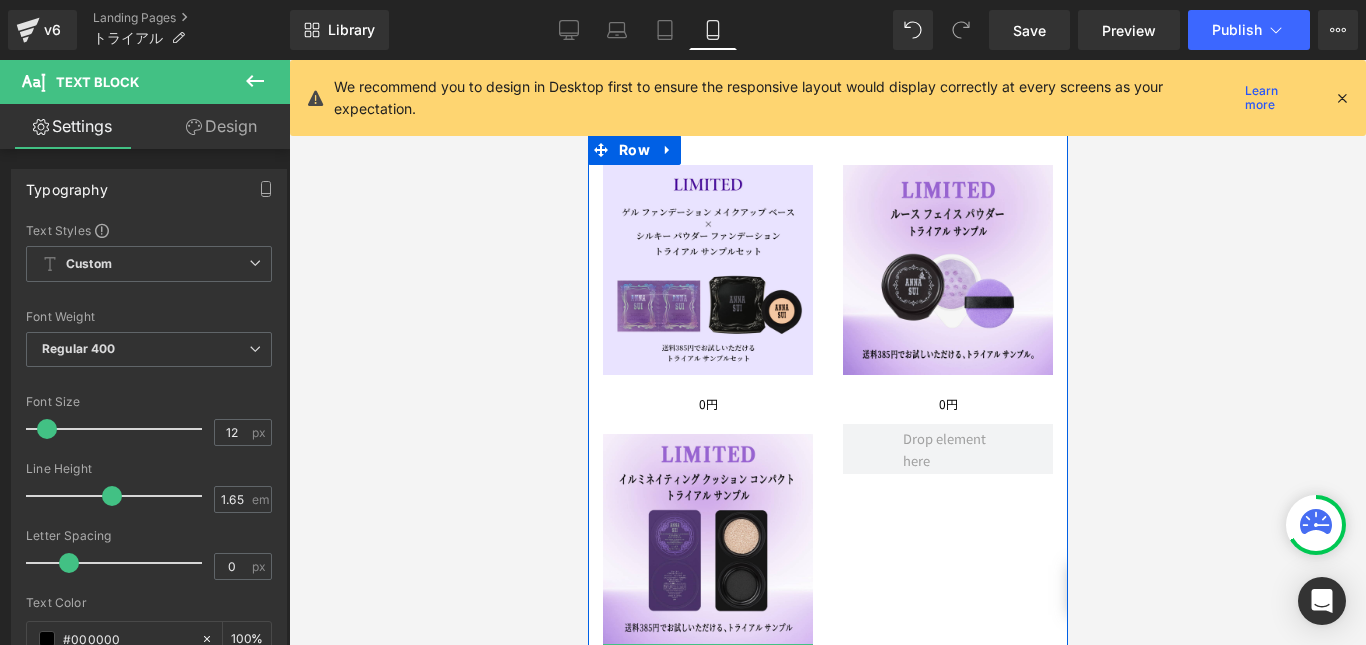 scroll, scrollTop: 200, scrollLeft: 0, axis: vertical 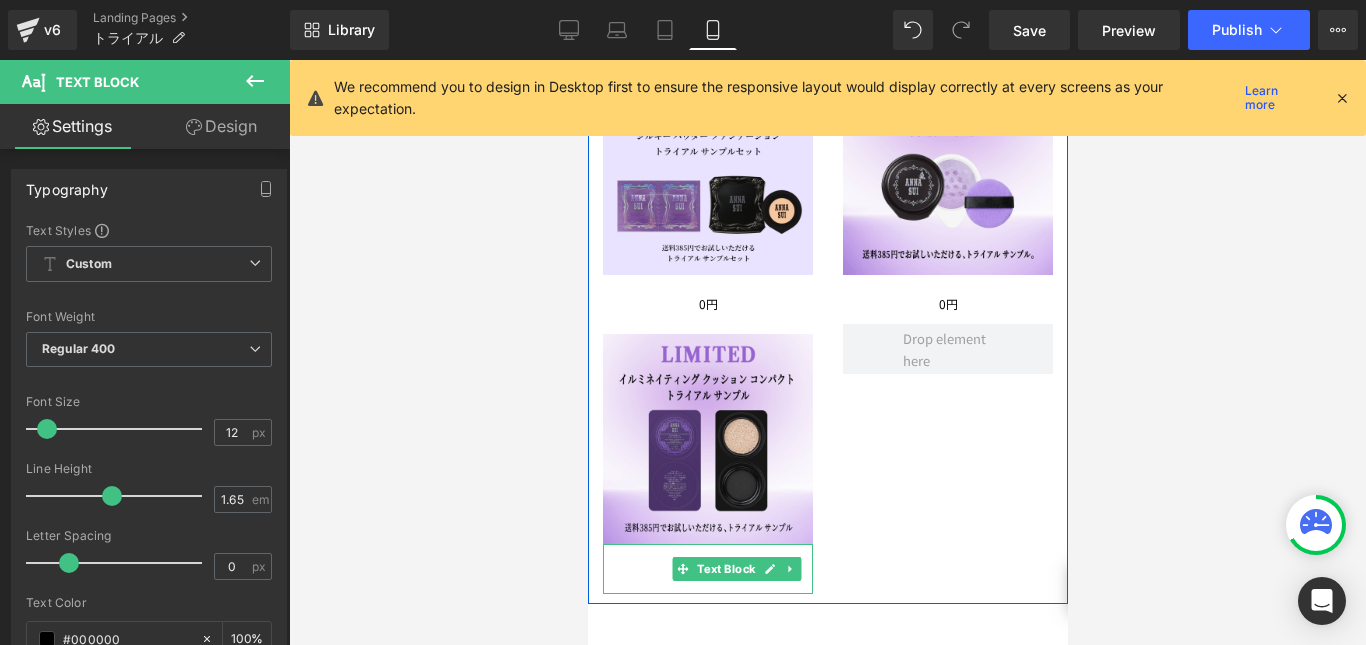 click on "Image         0円 Text Block         Image         0円 Text Block         Image         0円 Text Block         Row" at bounding box center [827, 319] 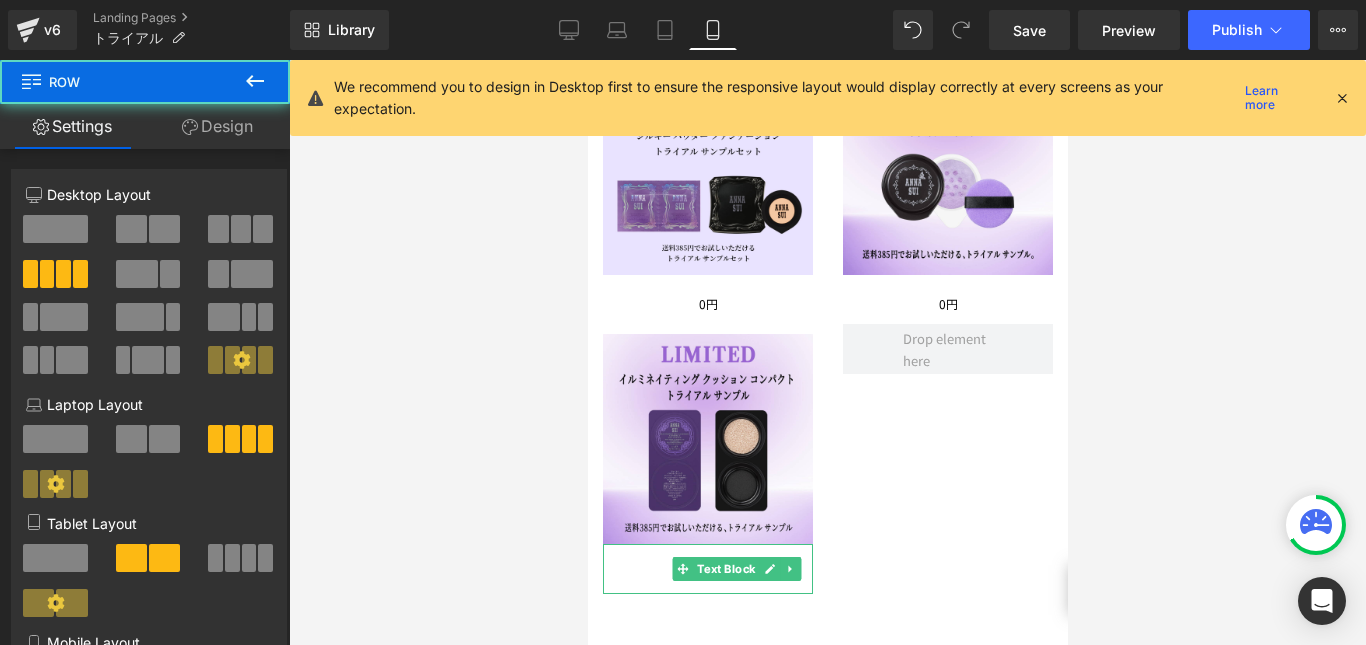 click at bounding box center [827, 352] 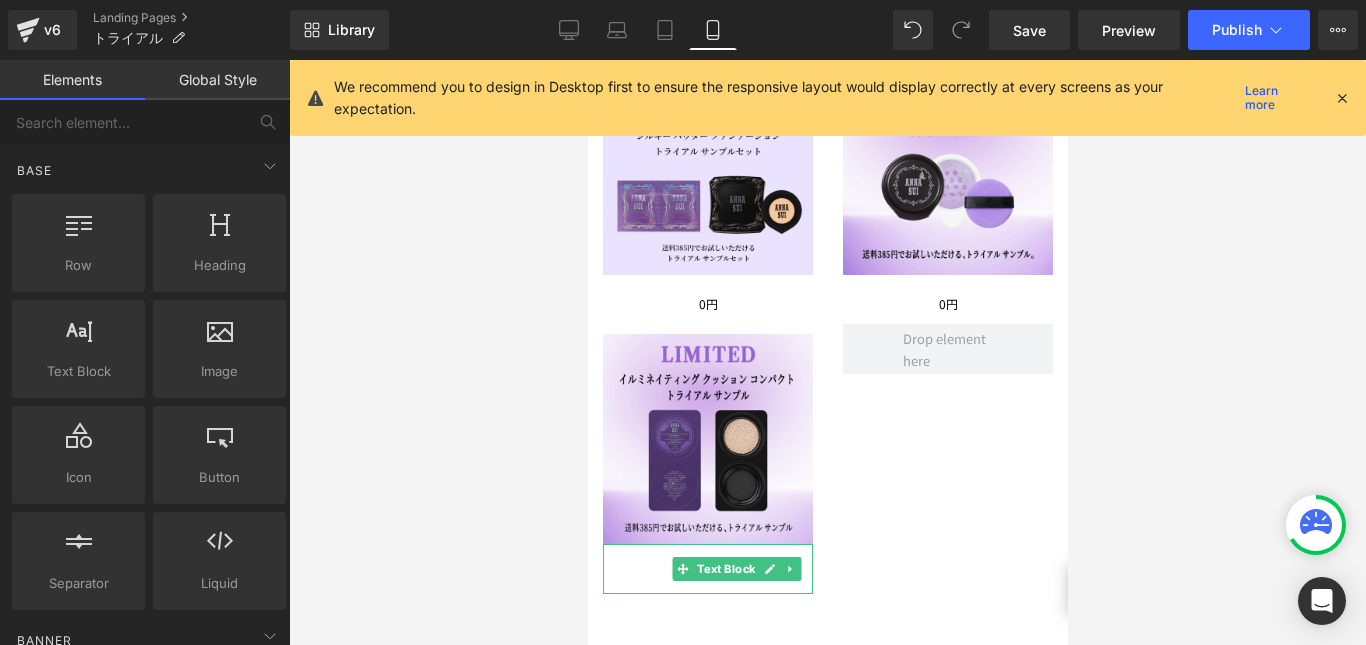click at bounding box center [827, 352] 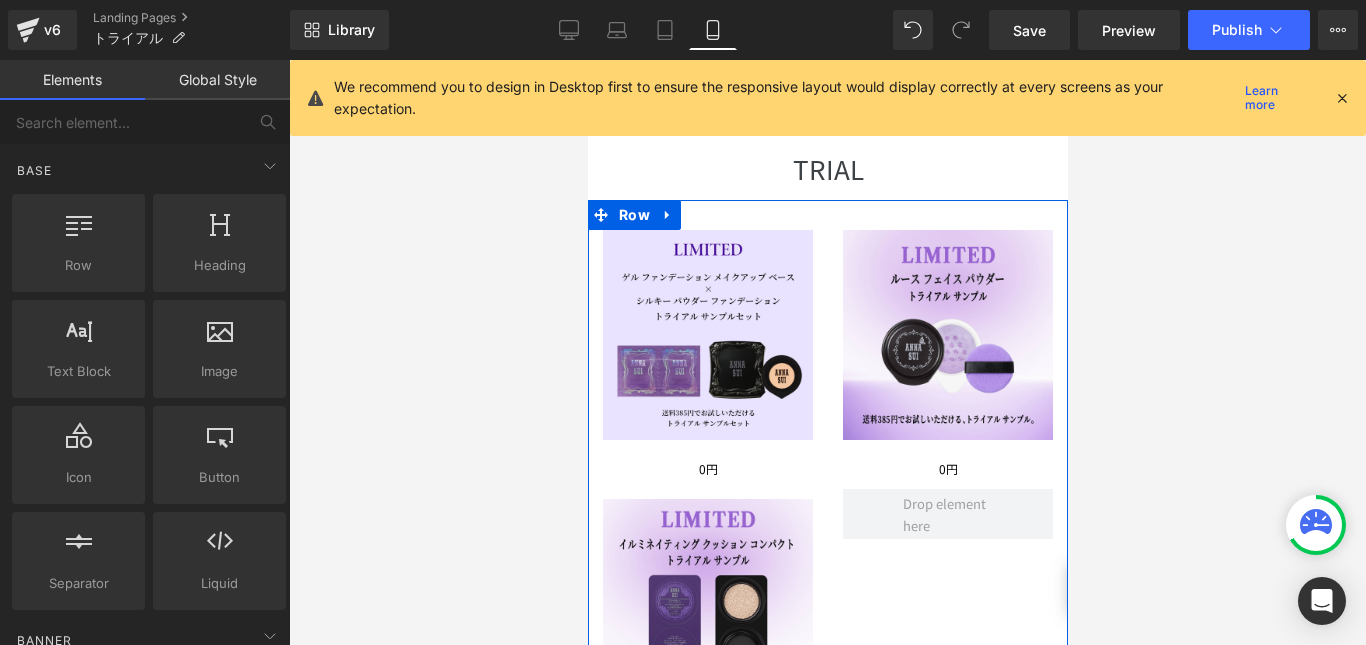 scroll, scrollTop: 0, scrollLeft: 0, axis: both 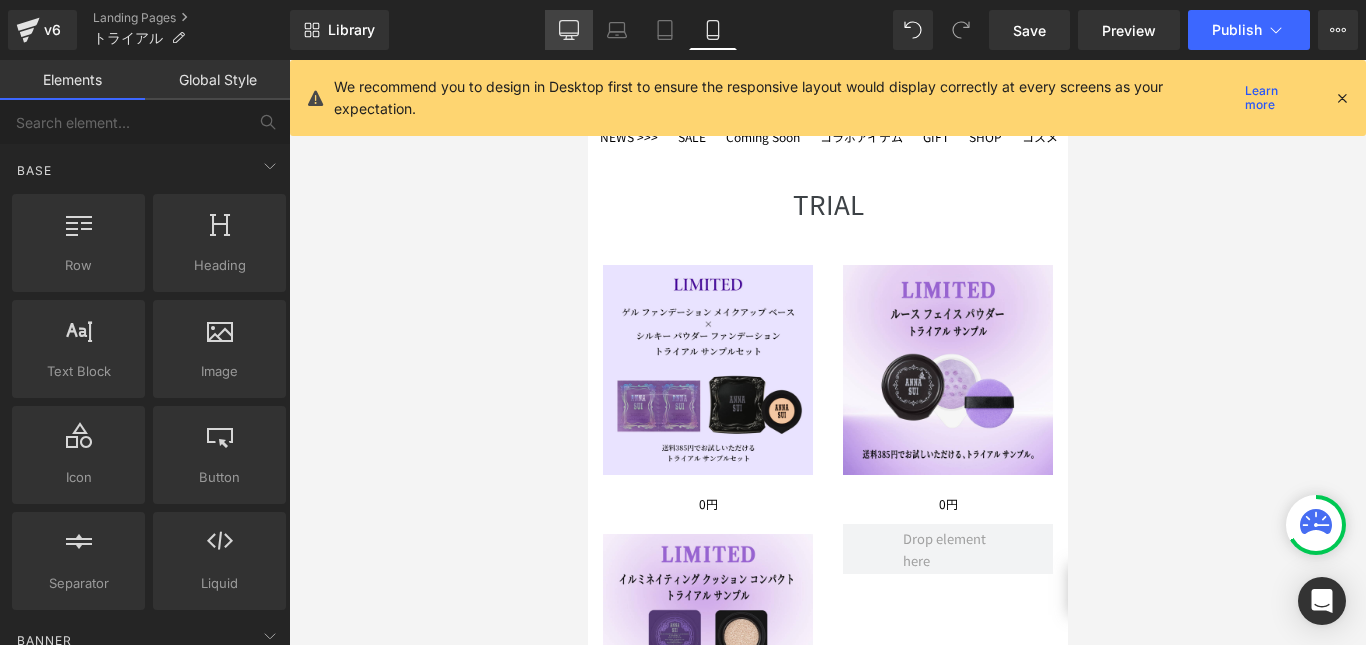 click 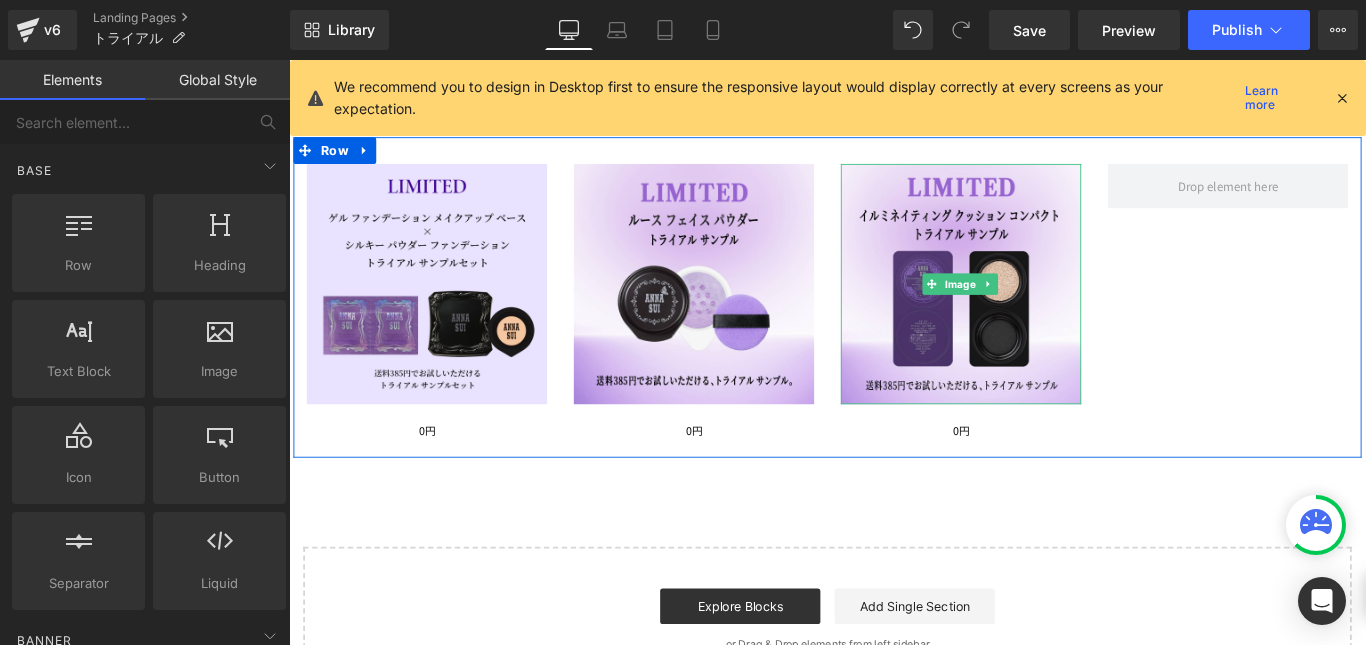 scroll, scrollTop: 0, scrollLeft: 0, axis: both 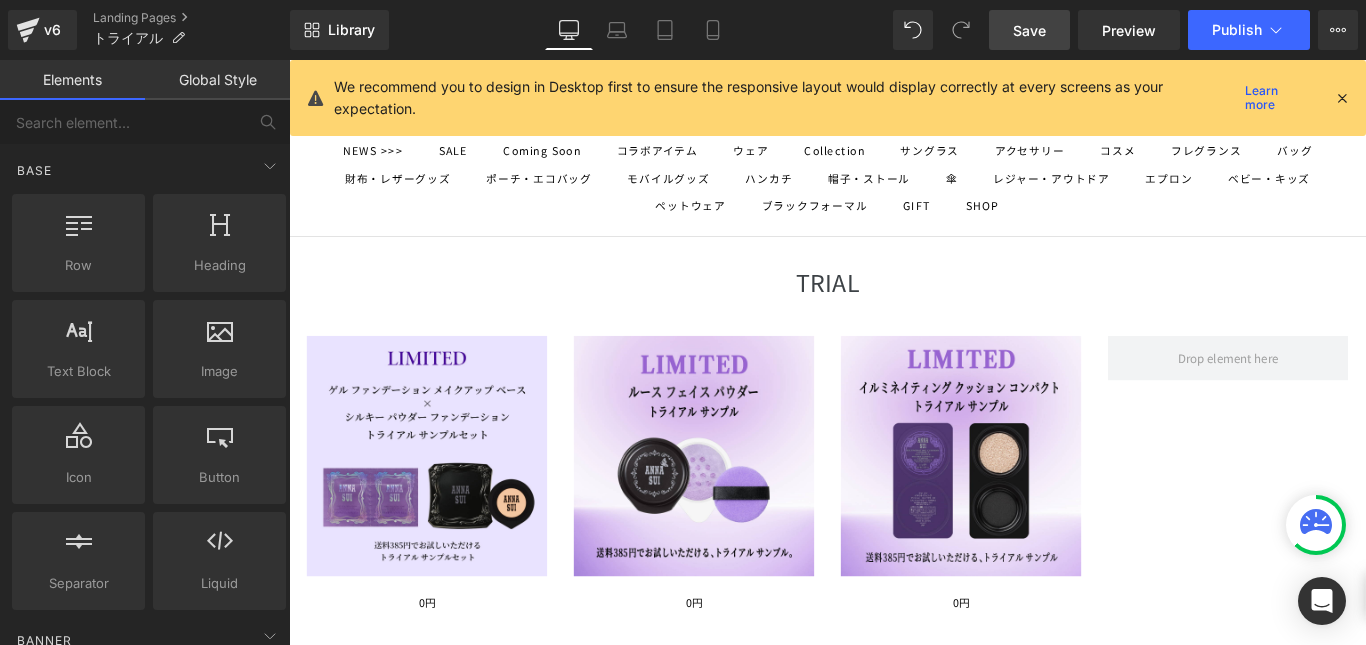 click on "Save" at bounding box center (1029, 30) 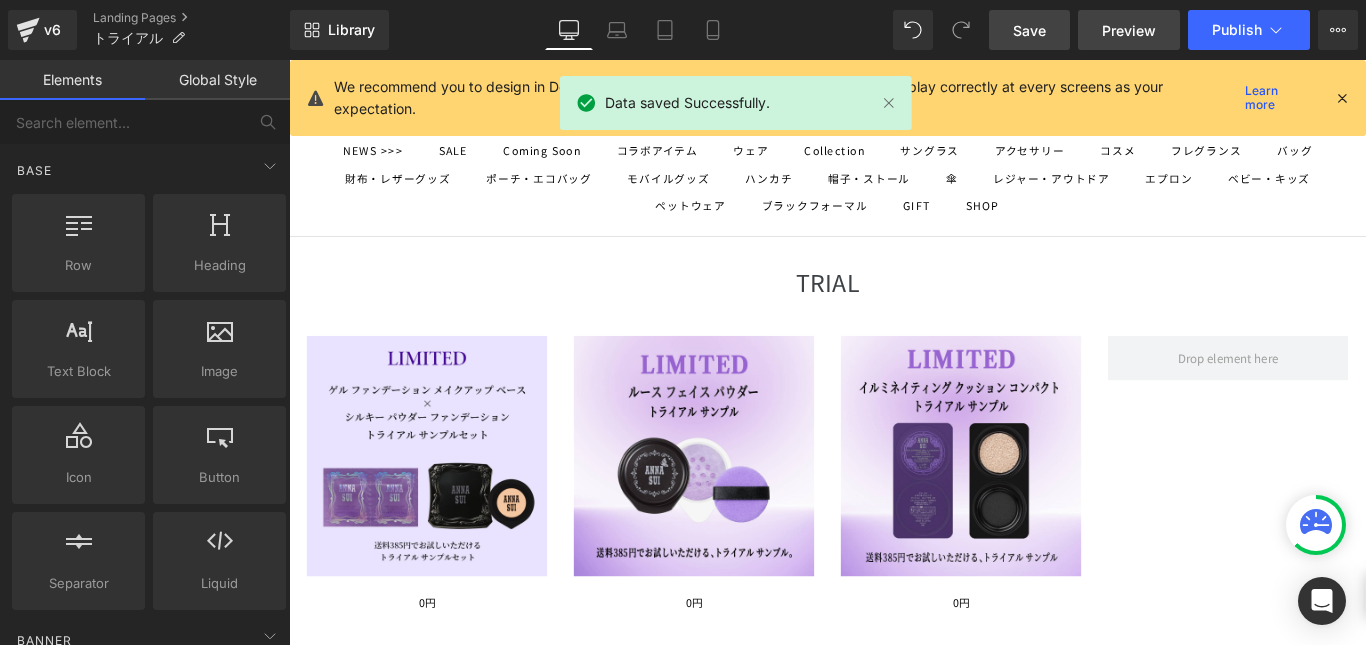 click on "Preview" at bounding box center (1129, 30) 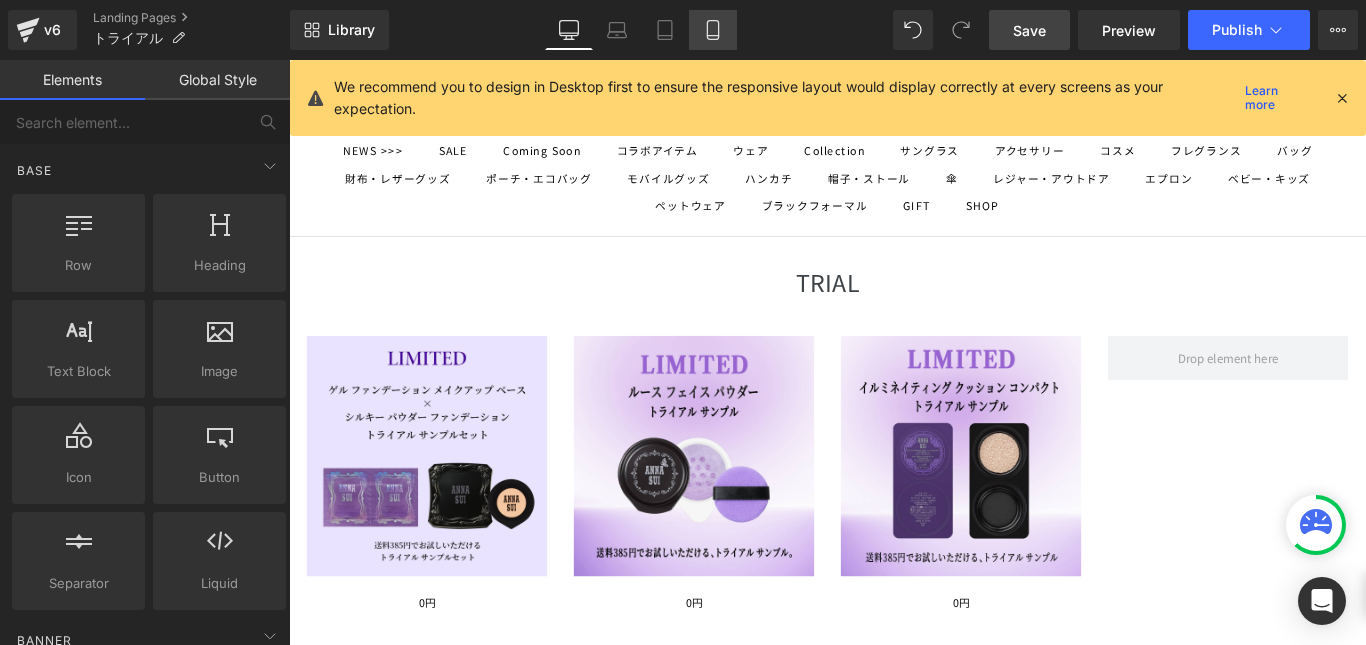 click 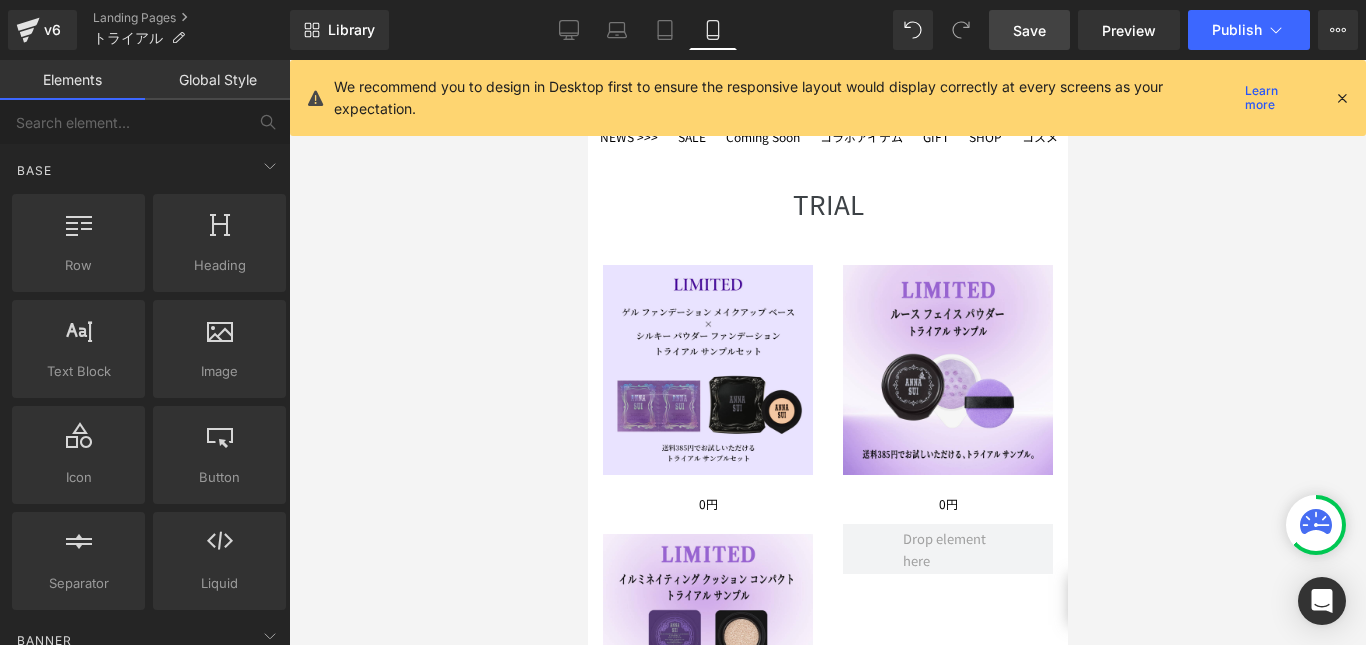 scroll, scrollTop: 93, scrollLeft: 0, axis: vertical 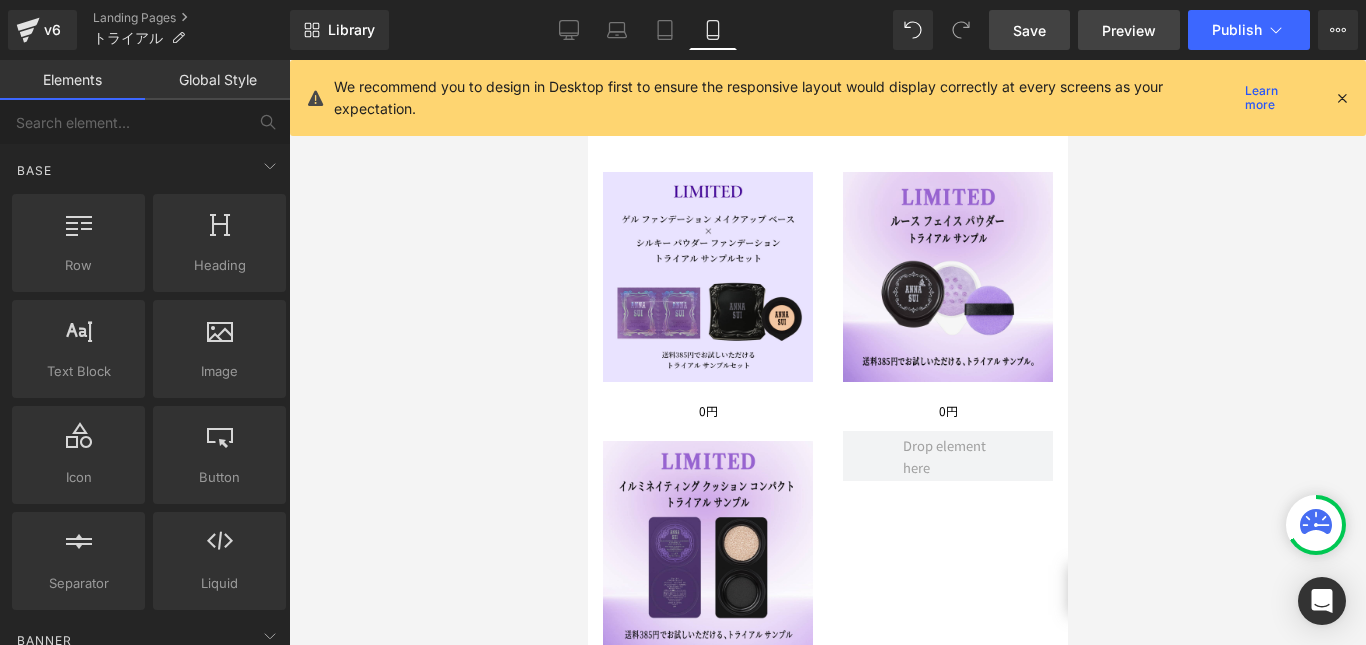 click on "Preview" at bounding box center [1129, 30] 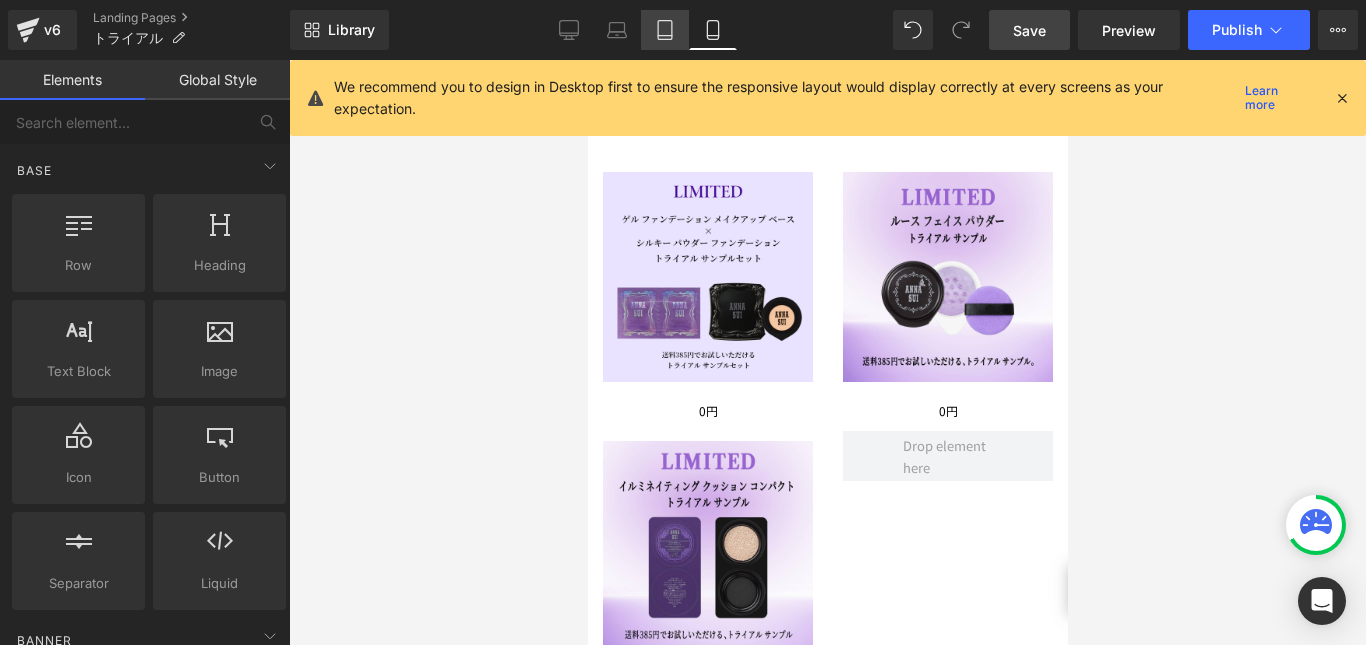click 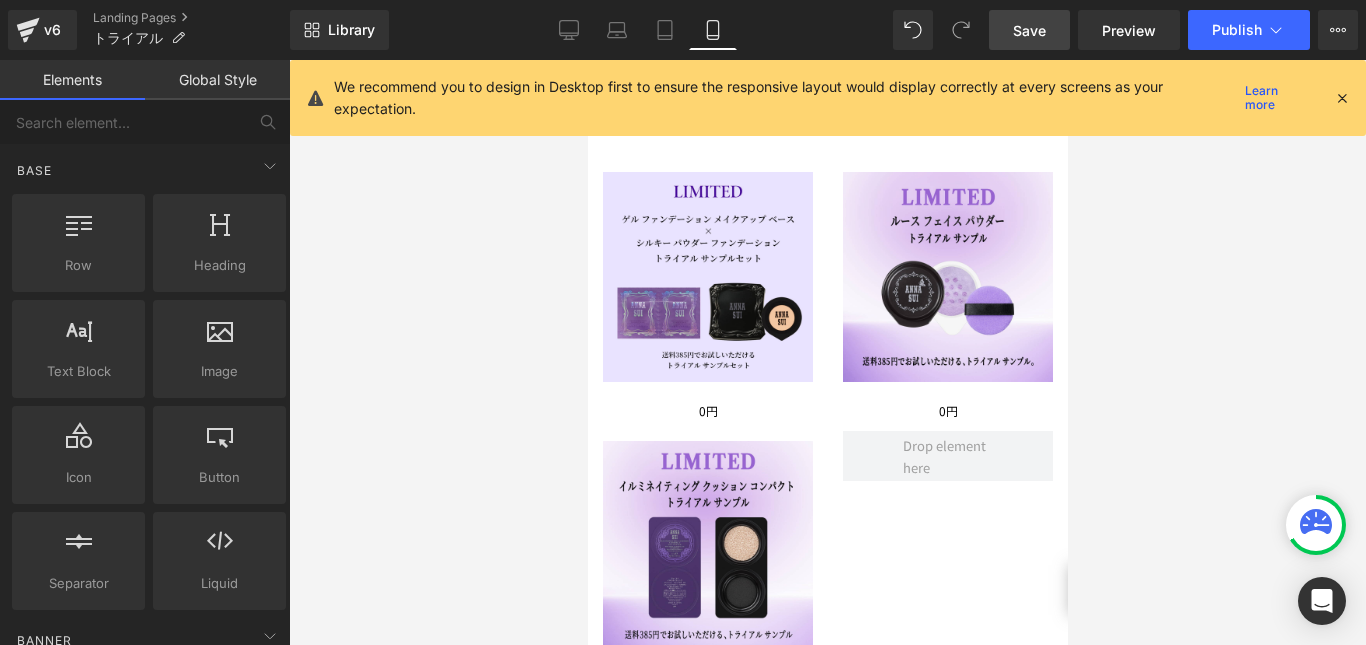 scroll, scrollTop: 92, scrollLeft: 0, axis: vertical 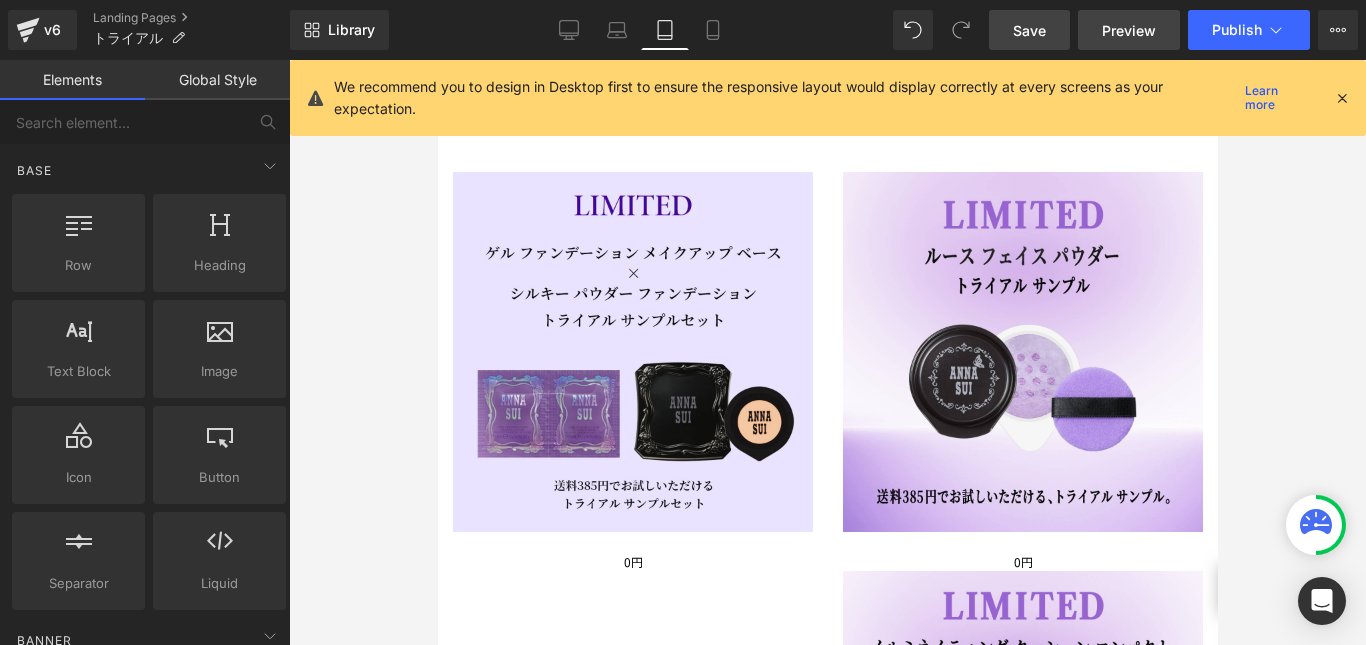 click on "Preview" at bounding box center (1129, 30) 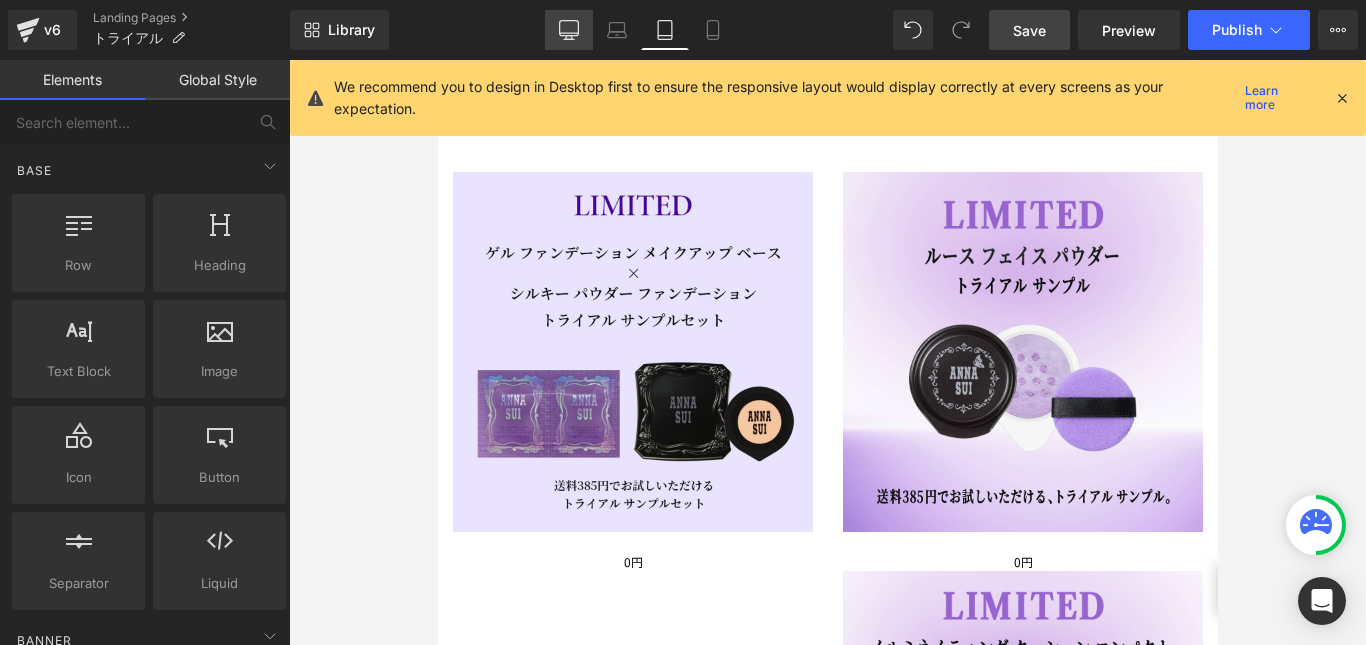 click 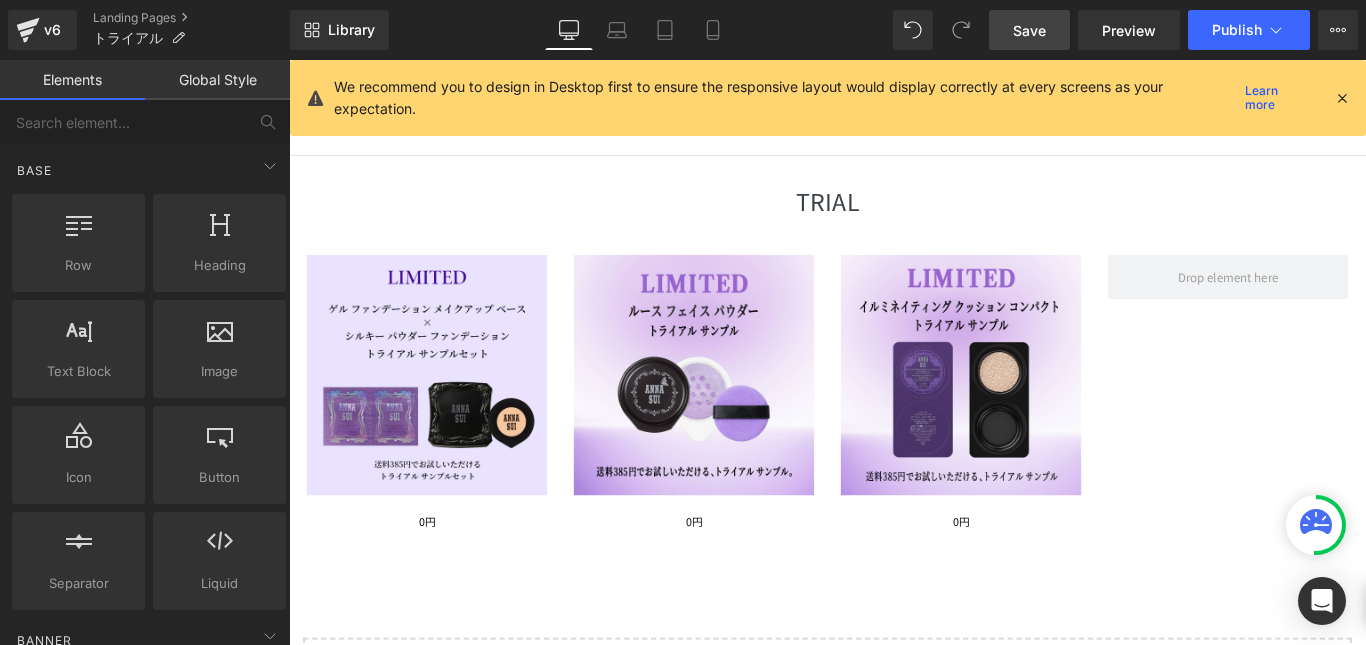 scroll, scrollTop: 199, scrollLeft: 0, axis: vertical 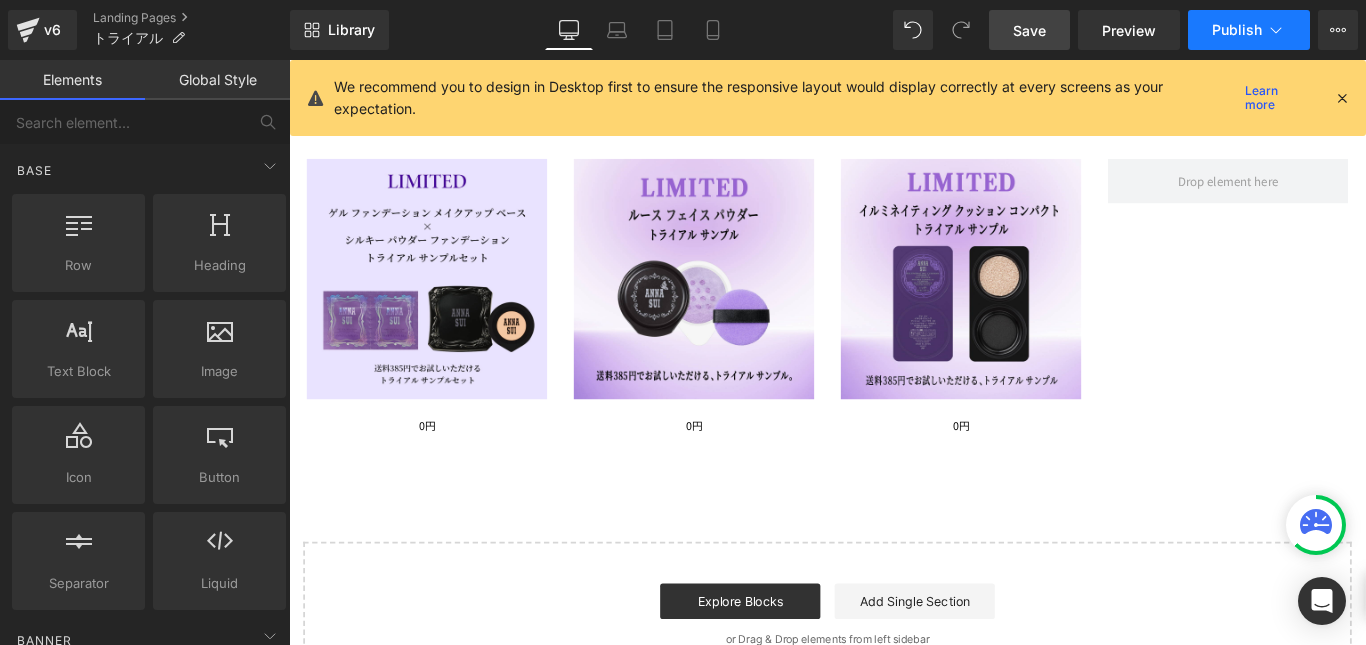 click on "Publish" at bounding box center [1237, 30] 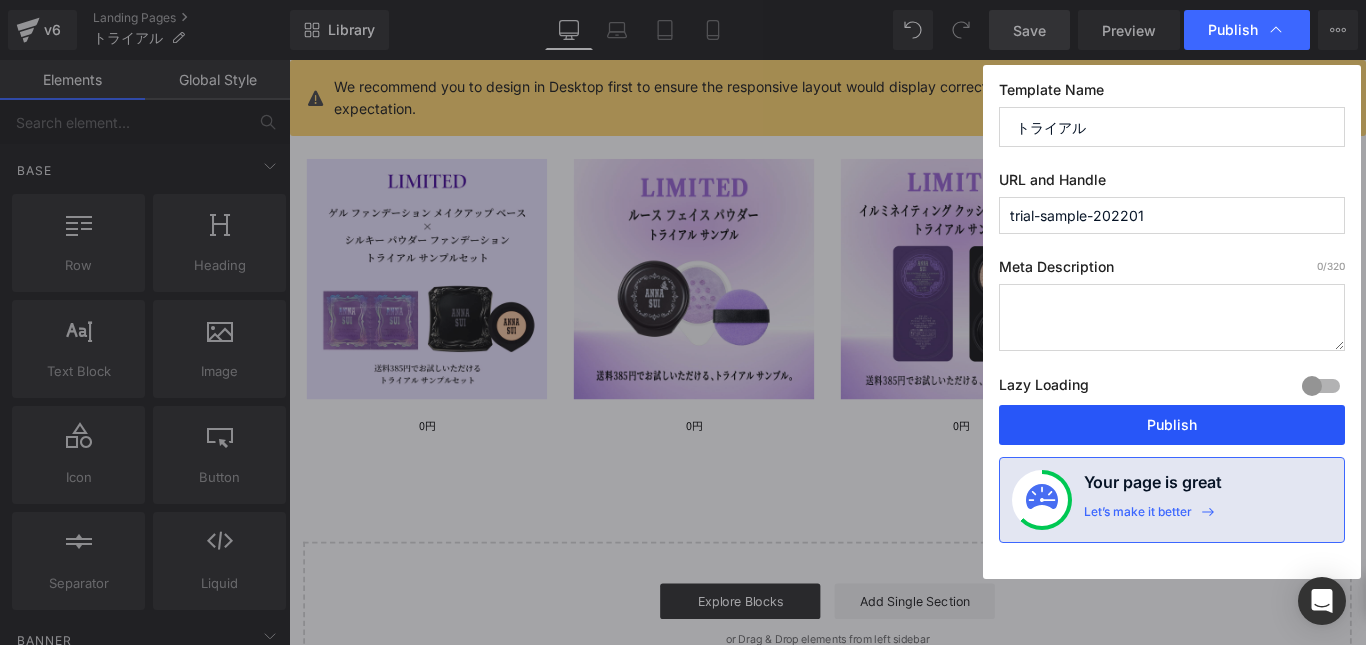 click on "Publish" at bounding box center [1172, 425] 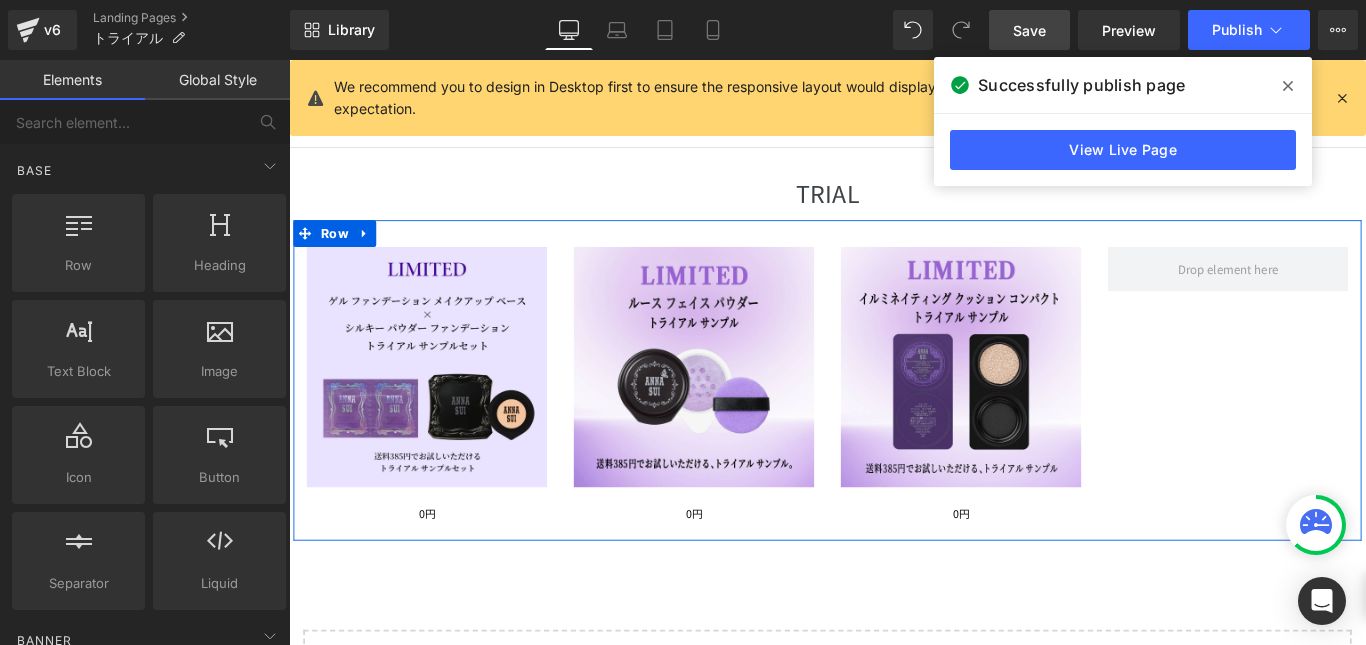 scroll, scrollTop: 0, scrollLeft: 0, axis: both 